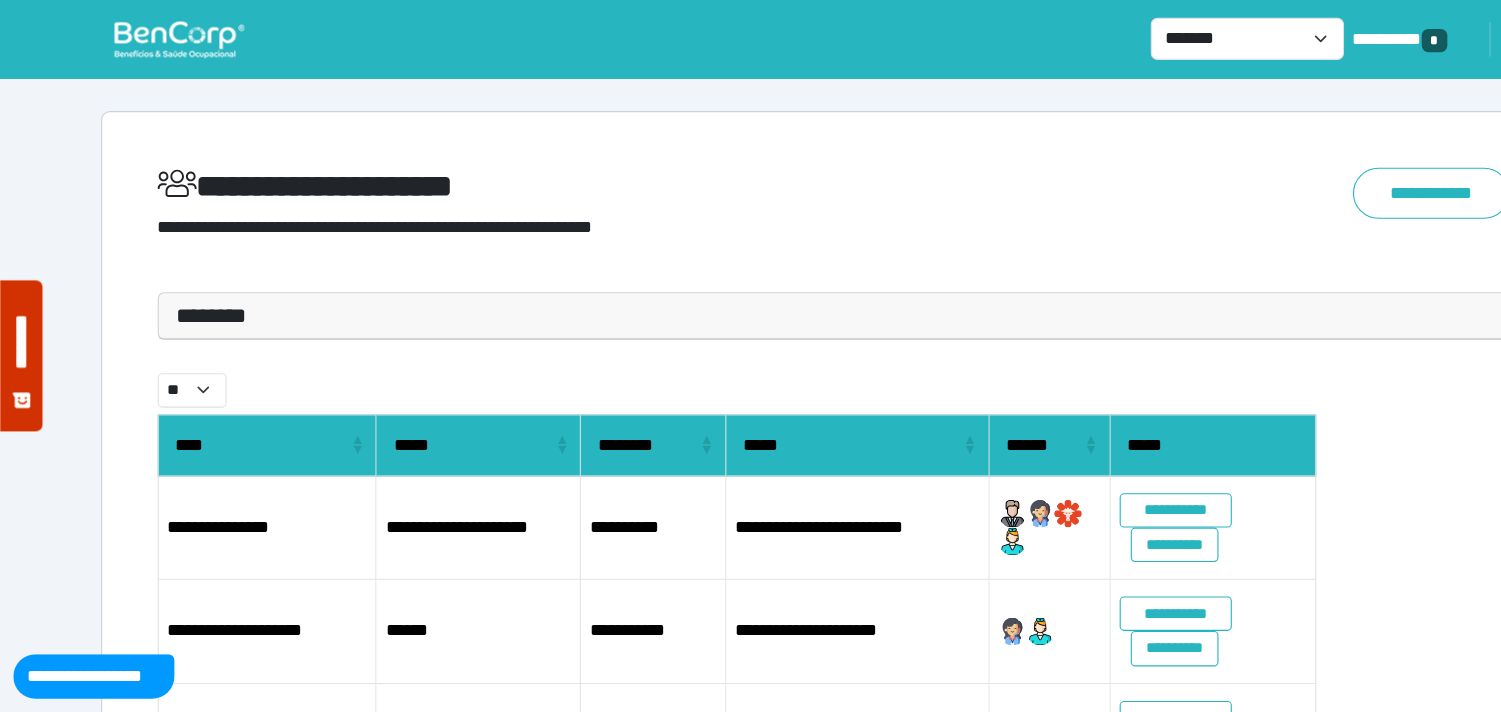 scroll, scrollTop: 0, scrollLeft: 0, axis: both 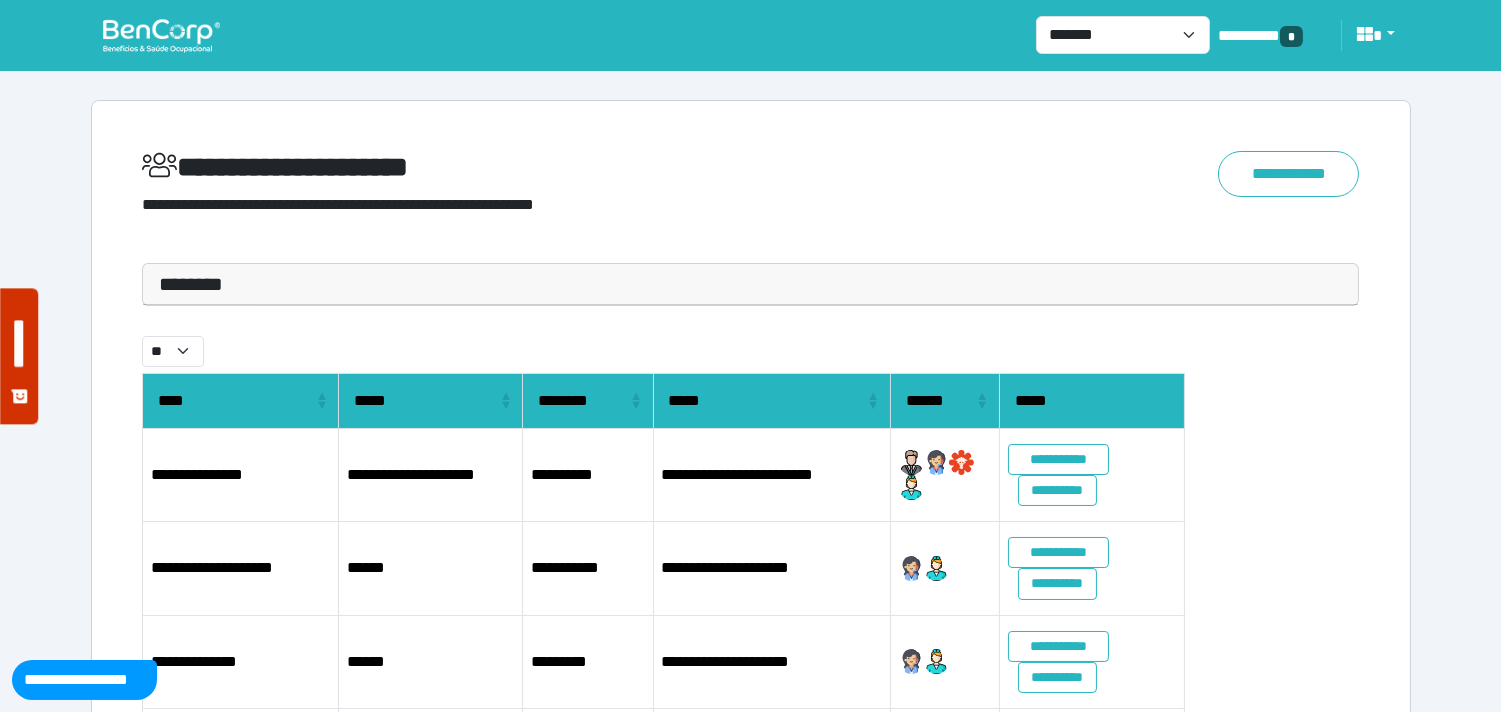 click at bounding box center [161, 35] 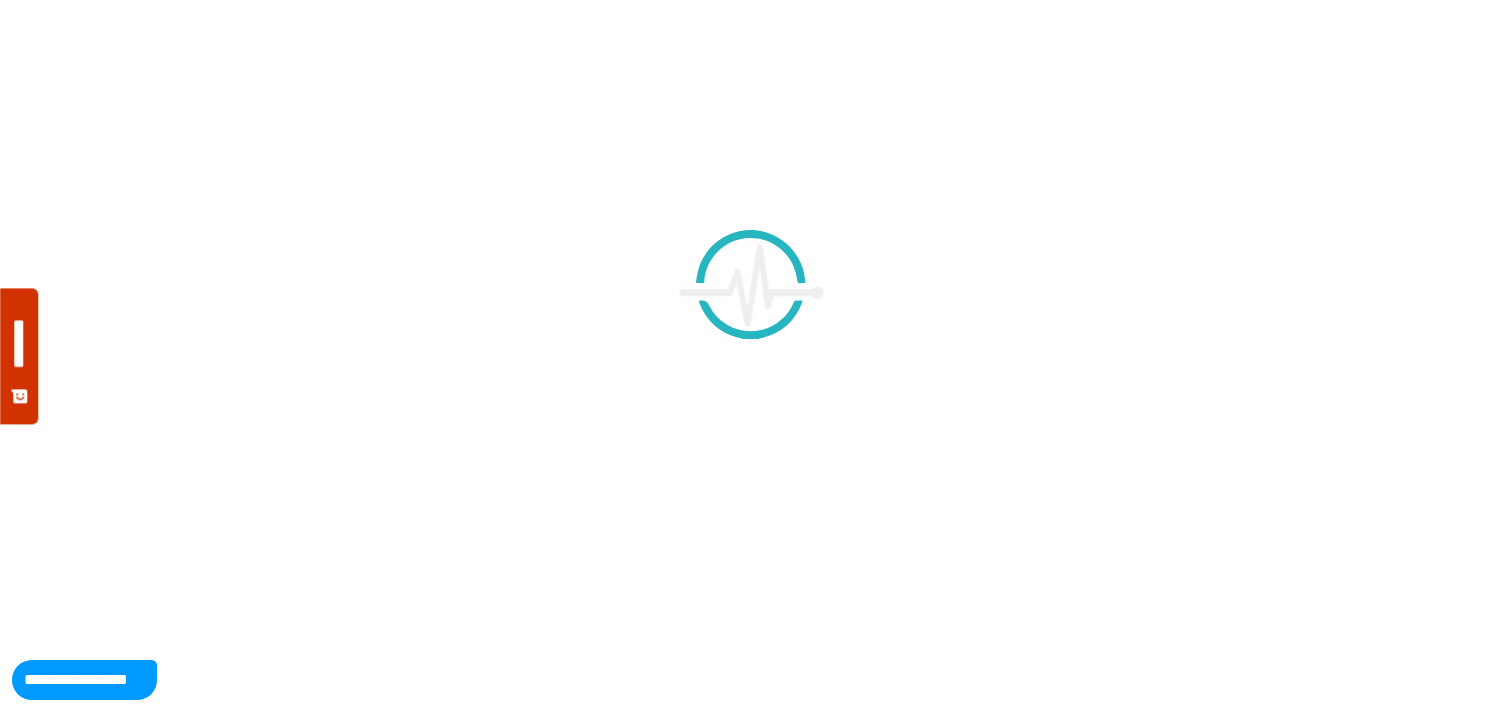 scroll, scrollTop: 0, scrollLeft: 0, axis: both 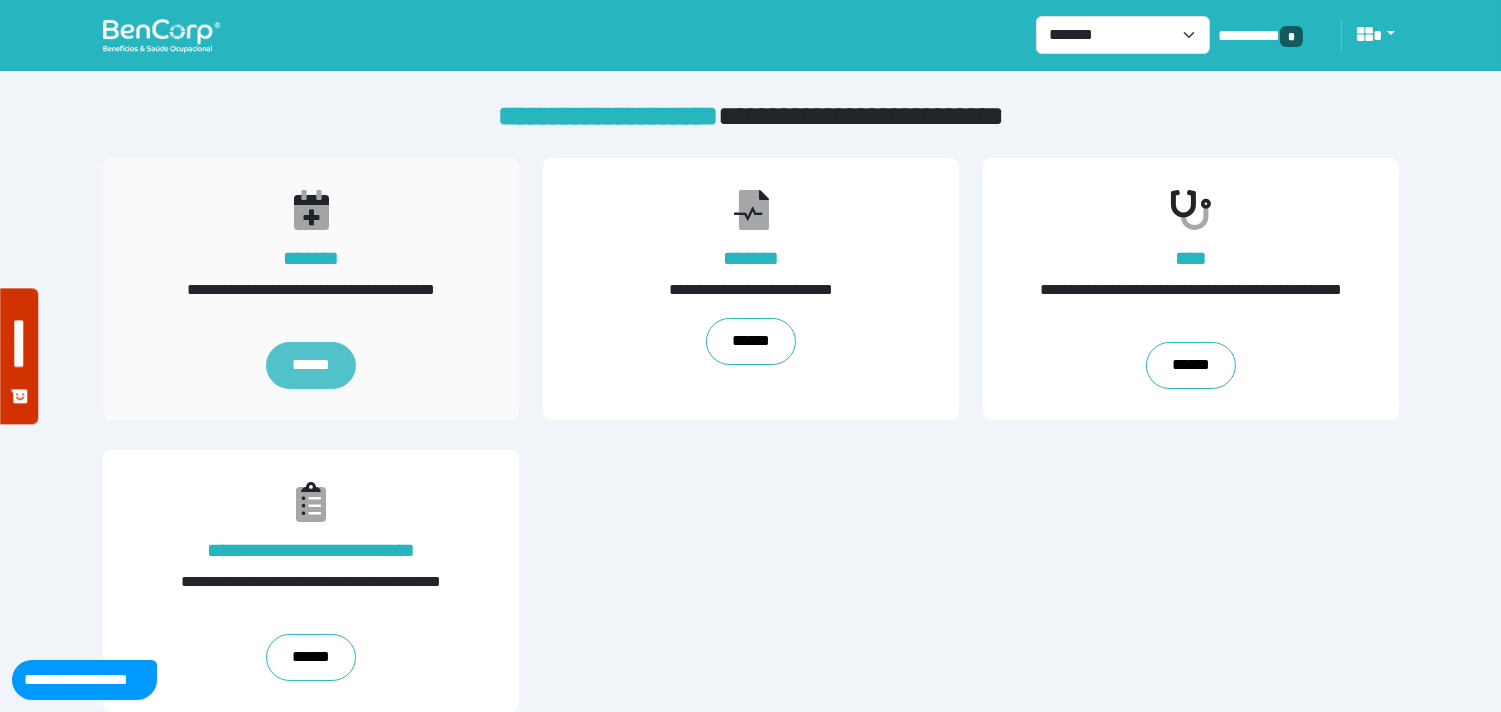 click on "******" at bounding box center [310, 365] 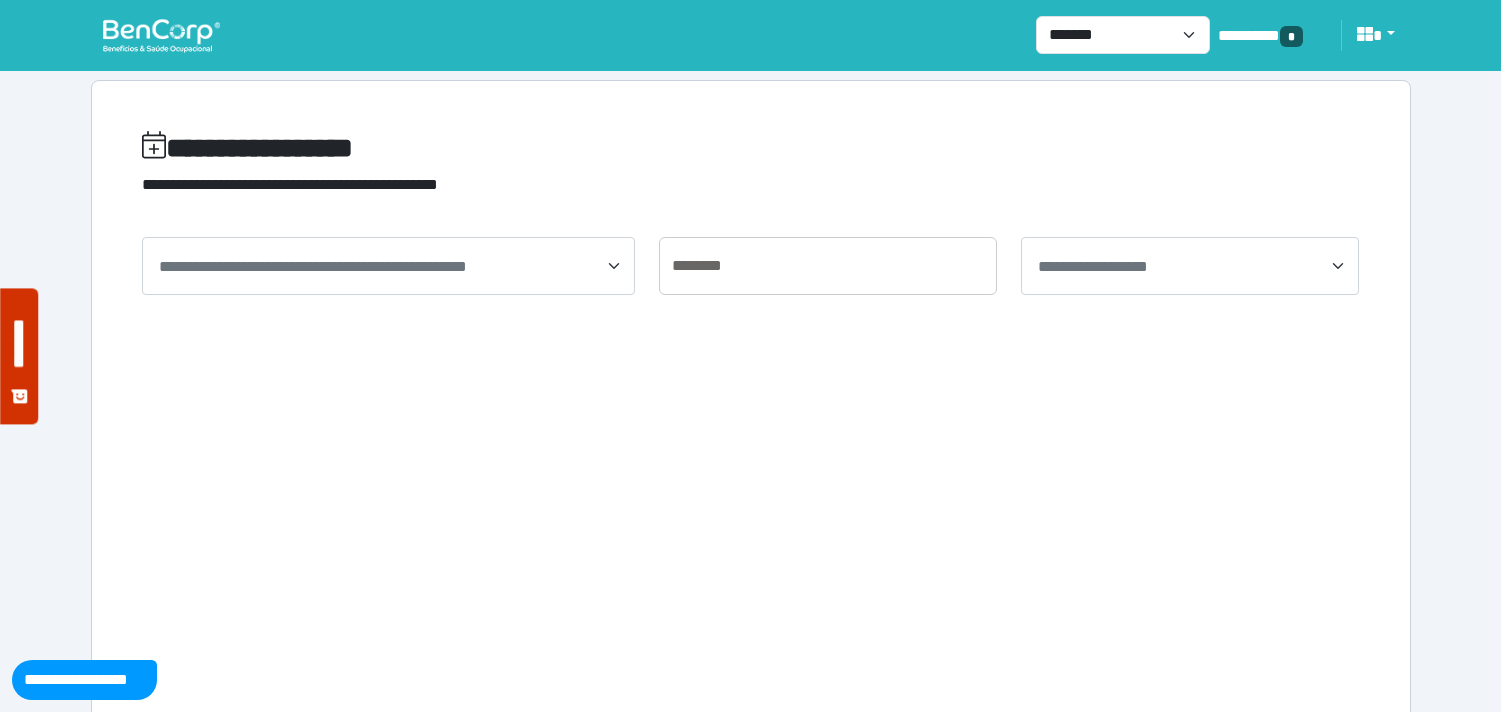 scroll, scrollTop: 0, scrollLeft: 0, axis: both 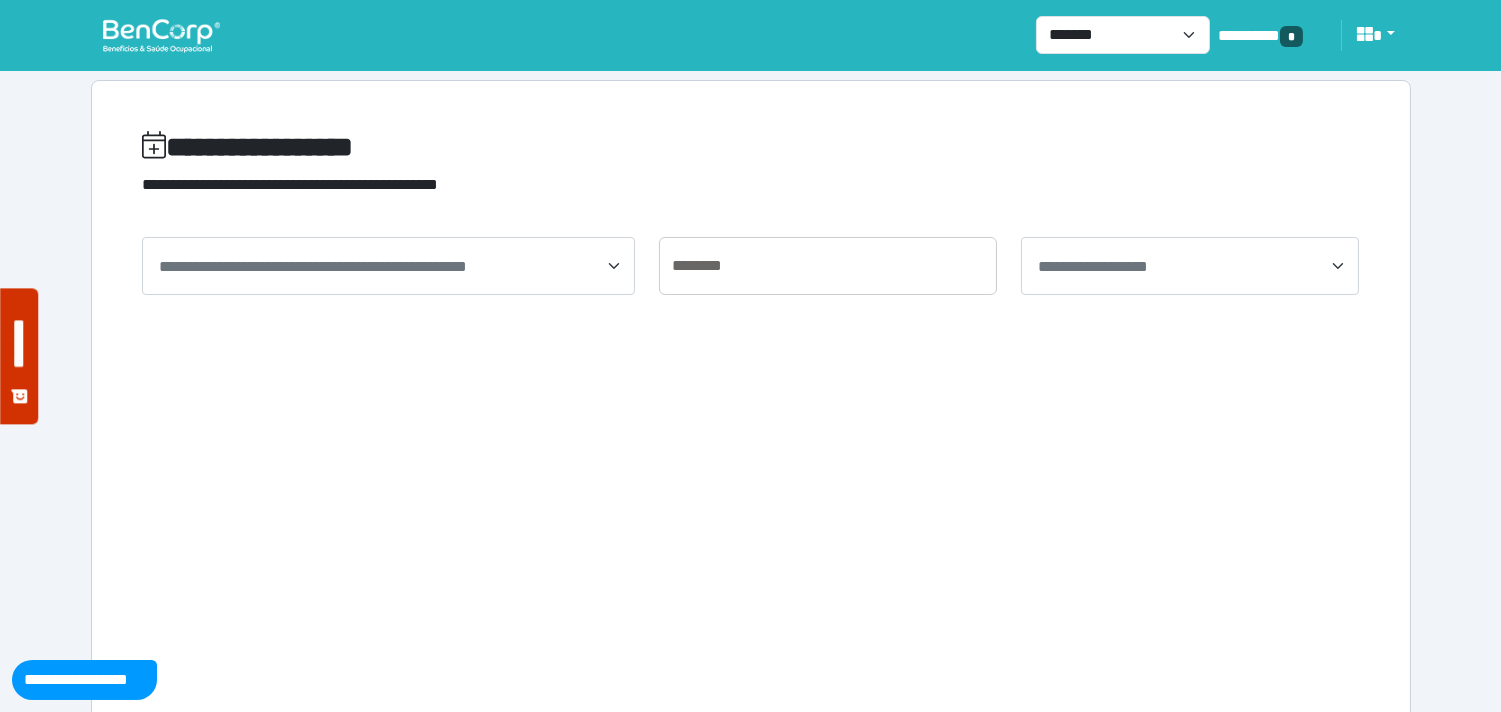click on "**********" at bounding box center [751, 412] 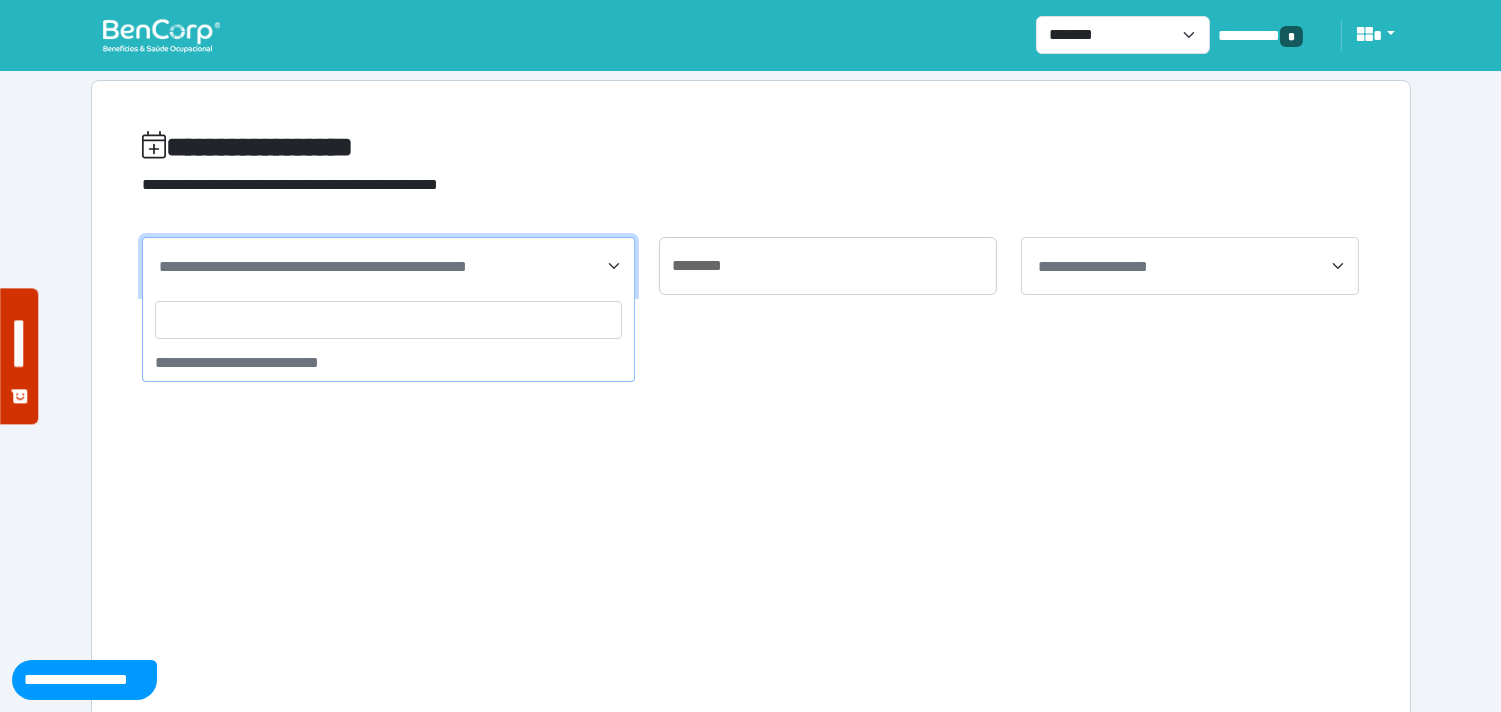 click on "**********" at bounding box center (313, 266) 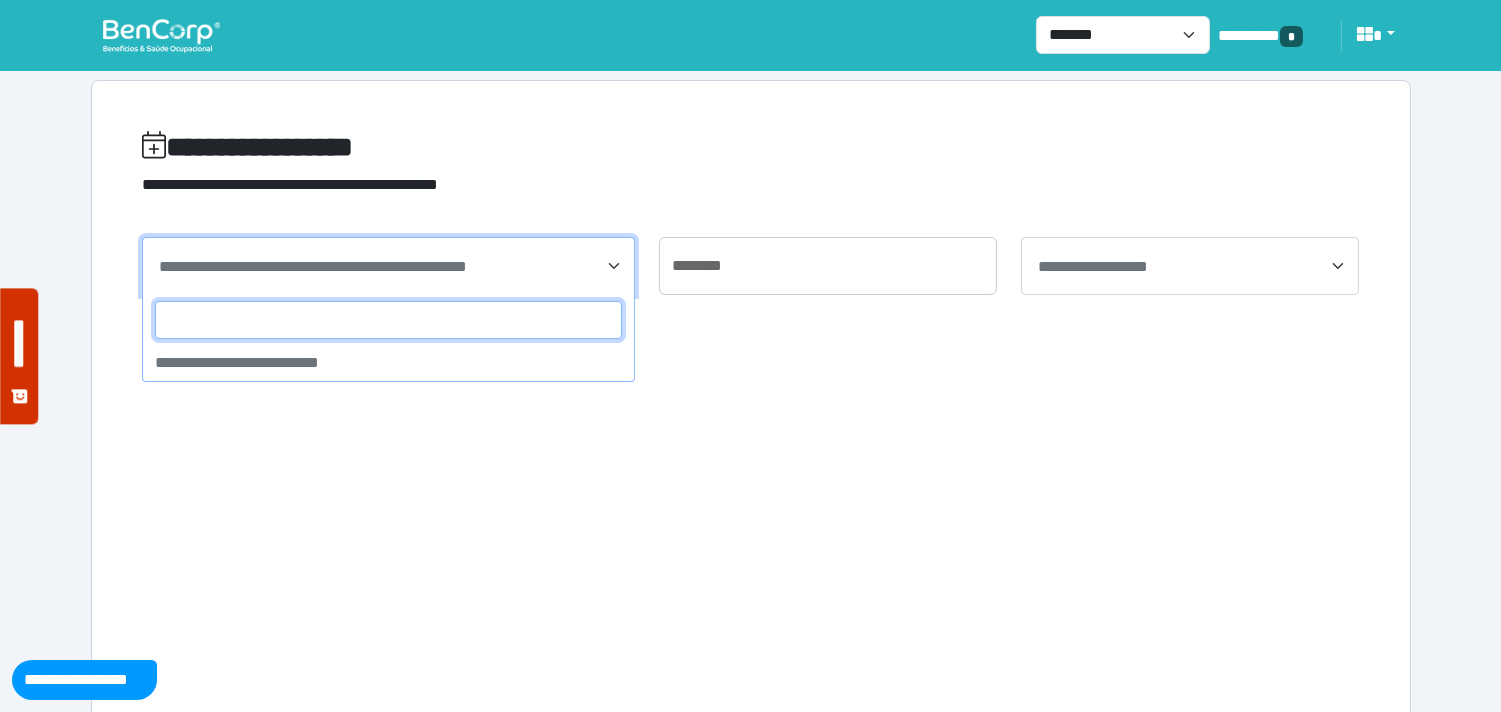 click at bounding box center (388, 320) 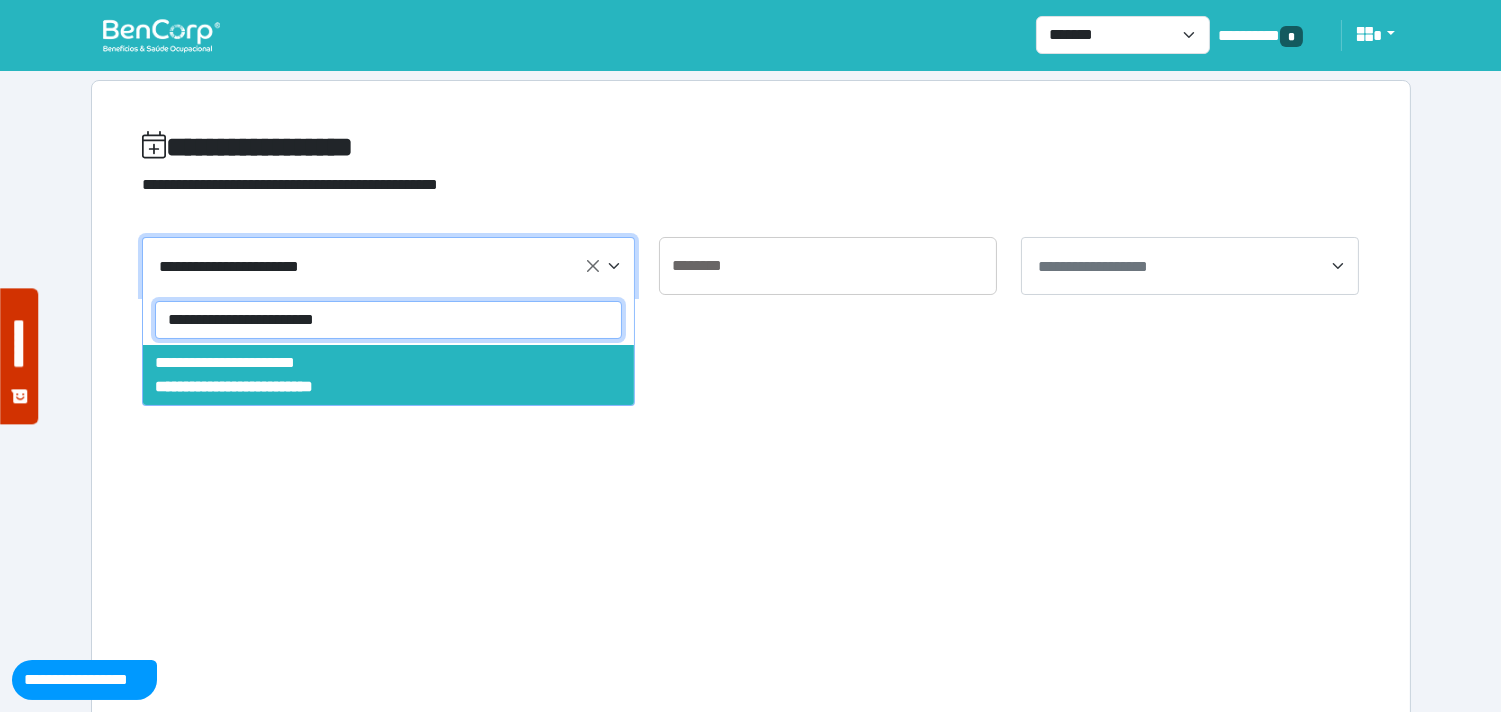 type on "**********" 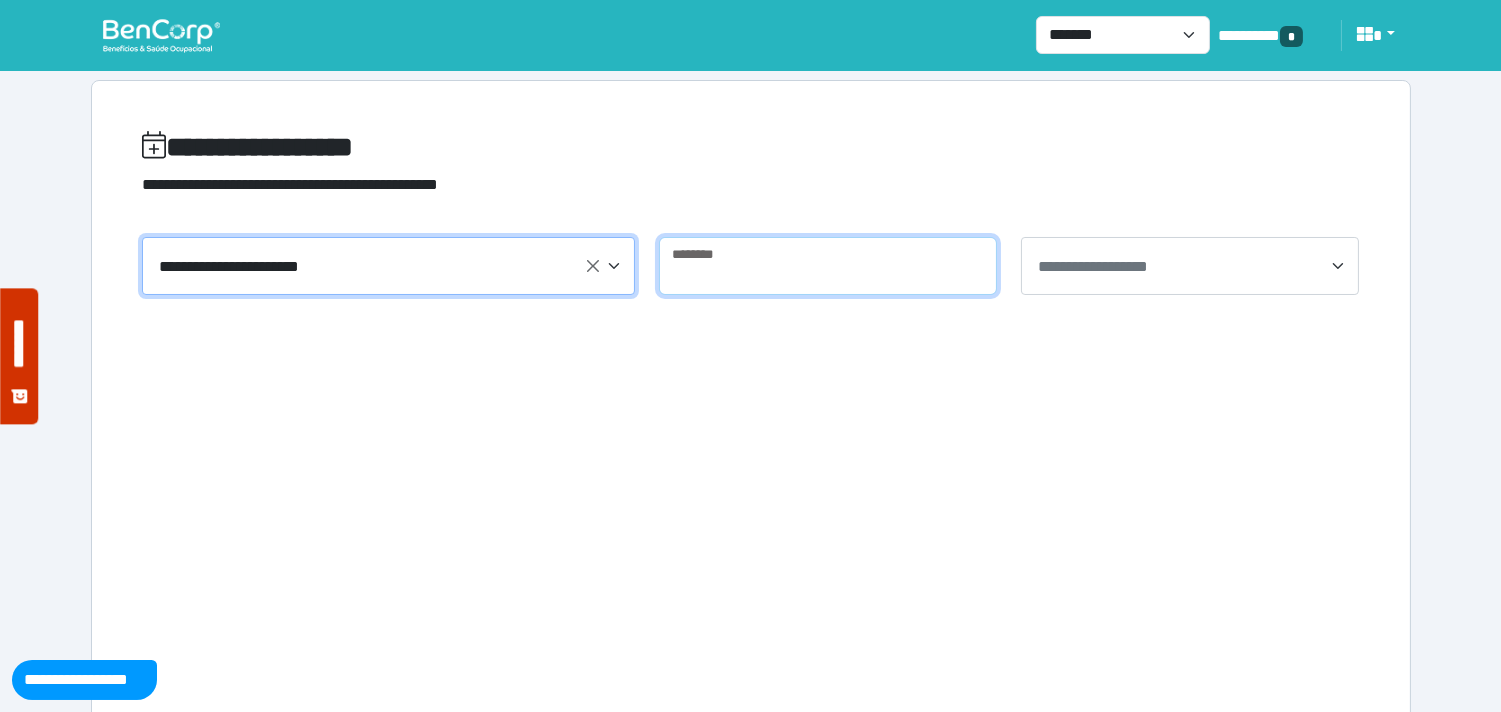 click at bounding box center (828, 266) 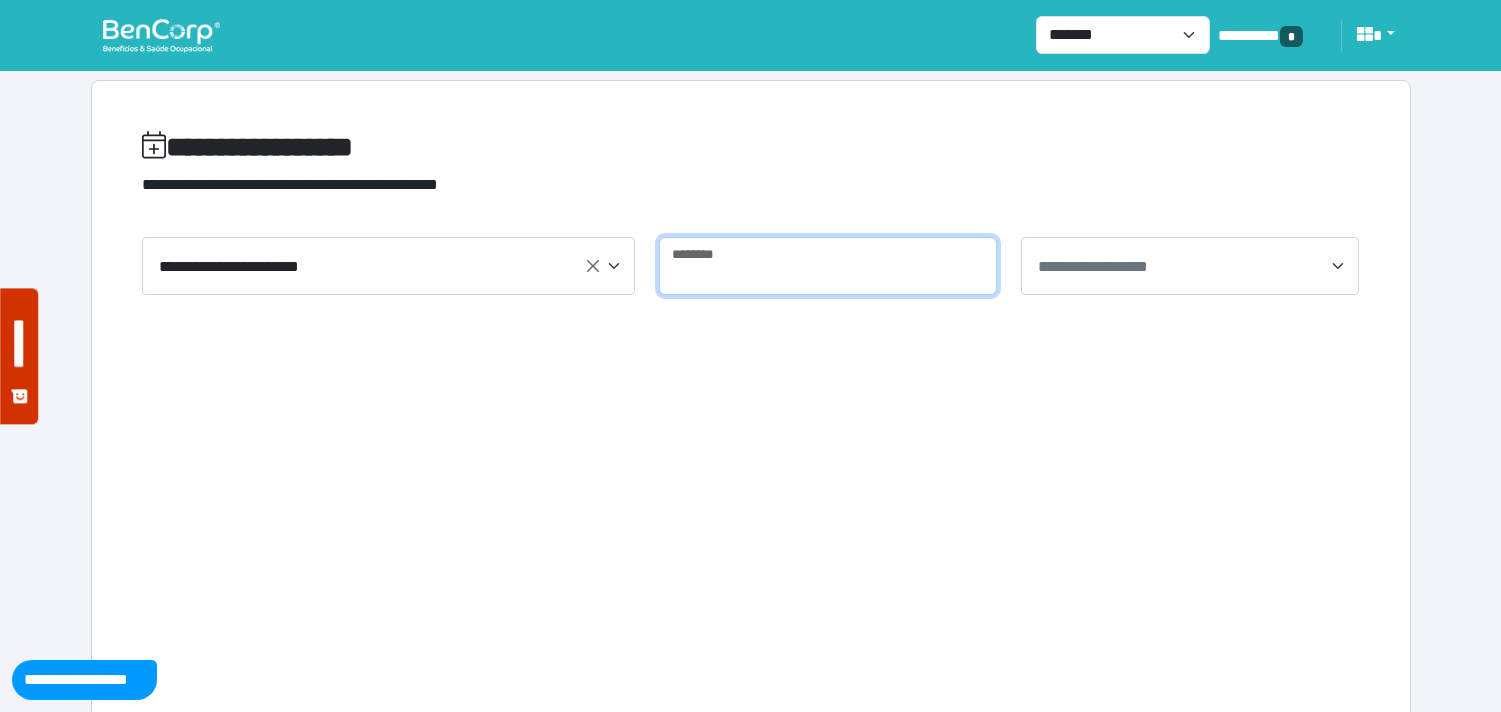 paste on "**********" 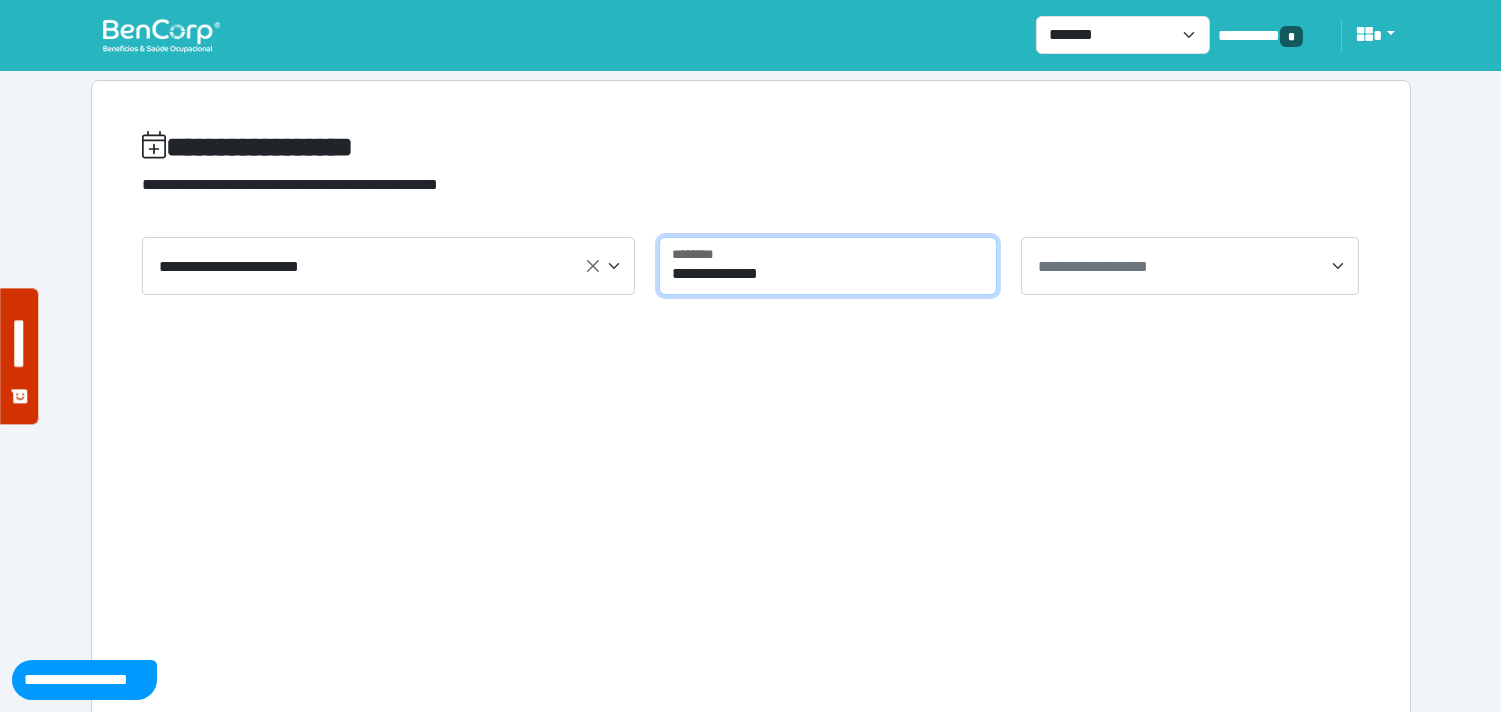 type on "**********" 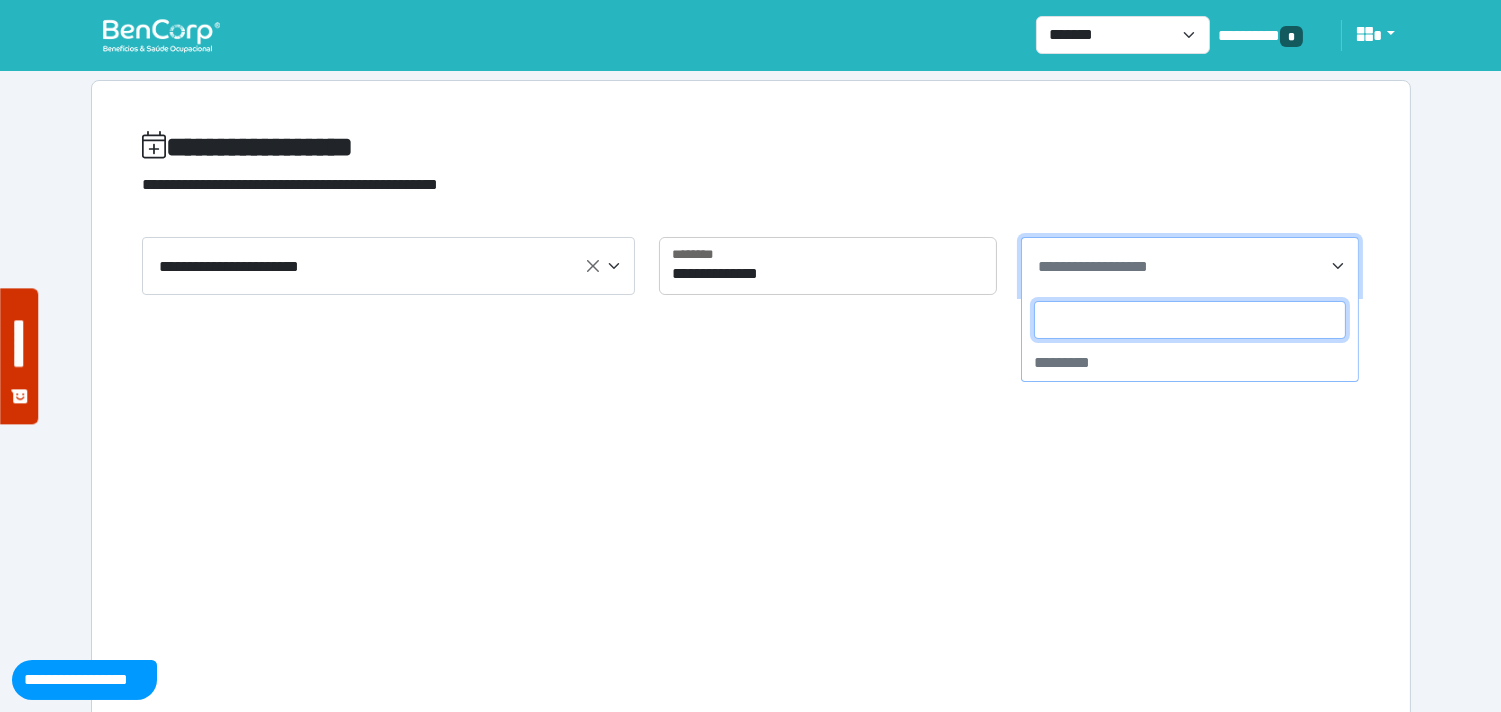 click on "**********" at bounding box center [1192, 267] 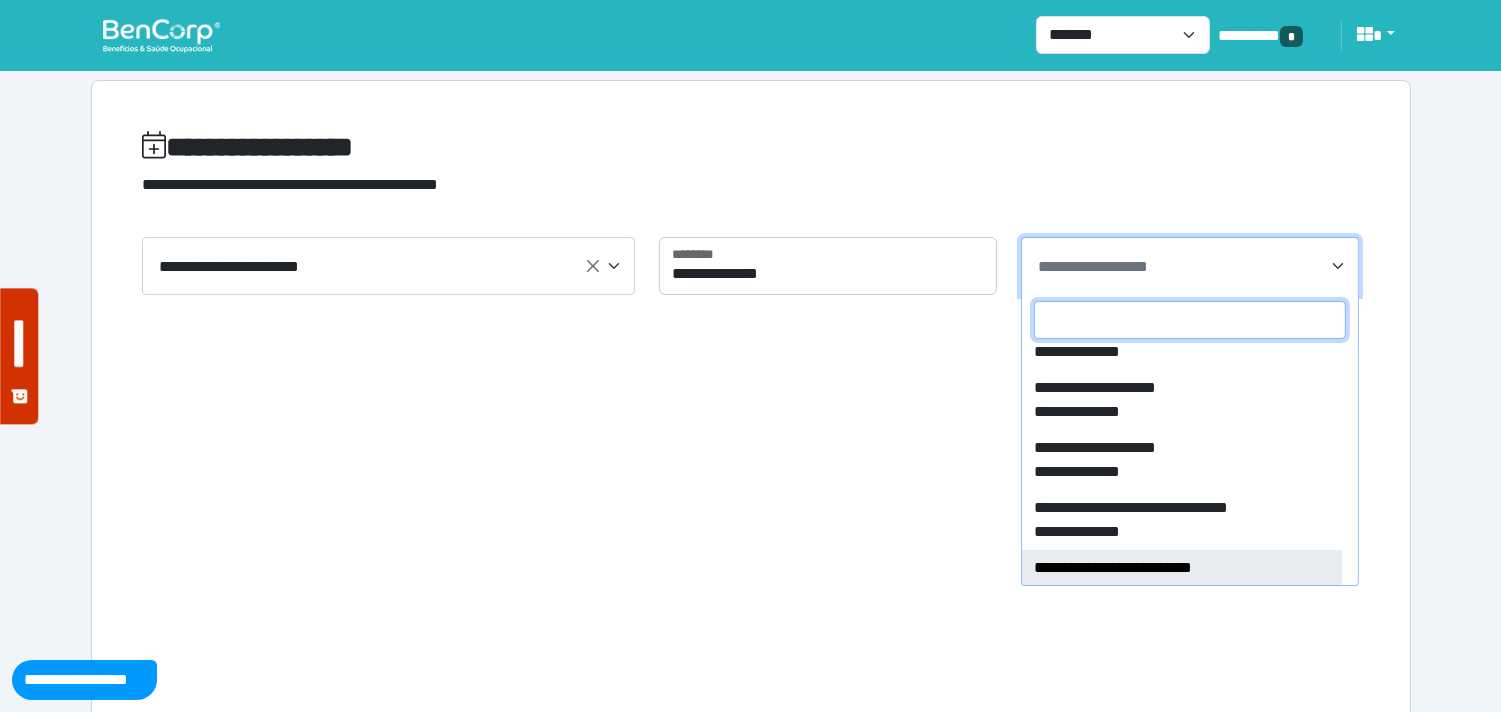 scroll, scrollTop: 1626, scrollLeft: 0, axis: vertical 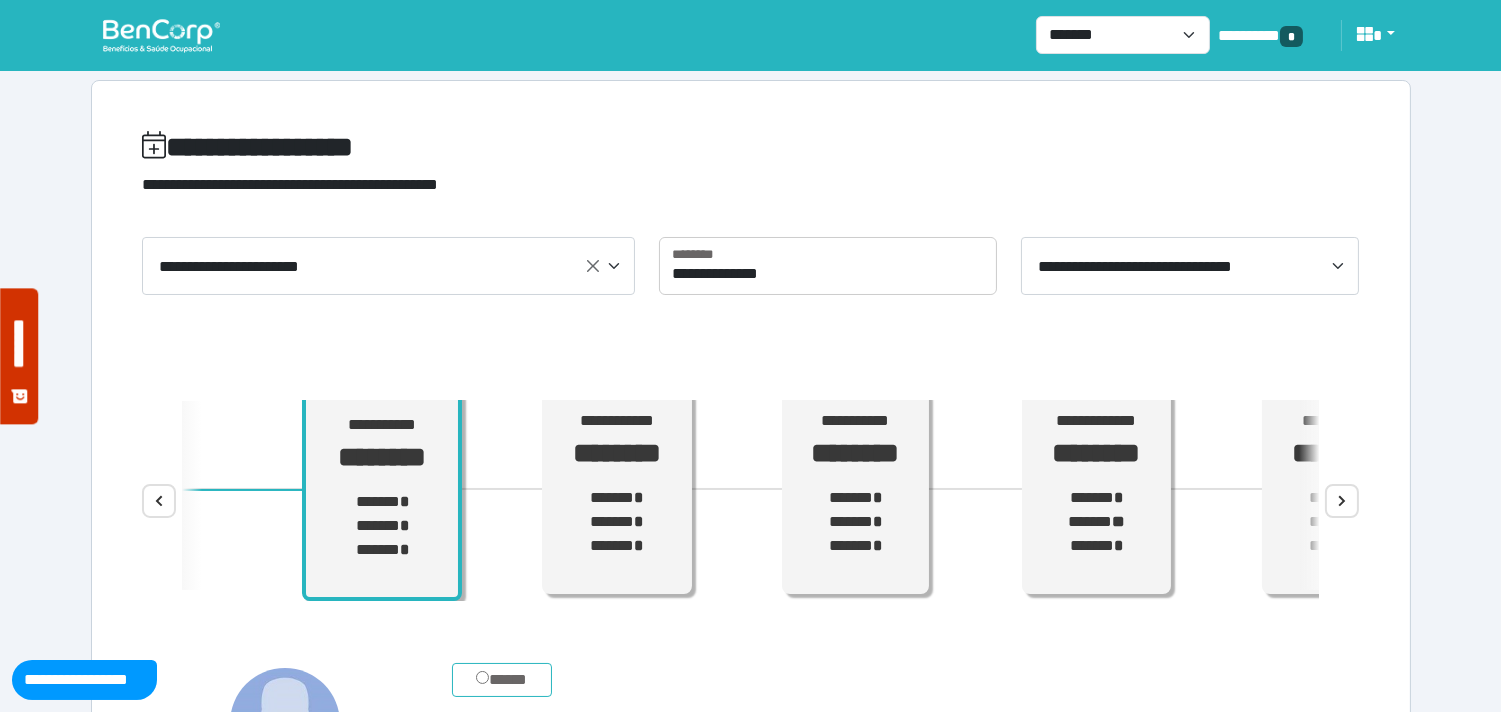 click on "**********" at bounding box center [751, 501] 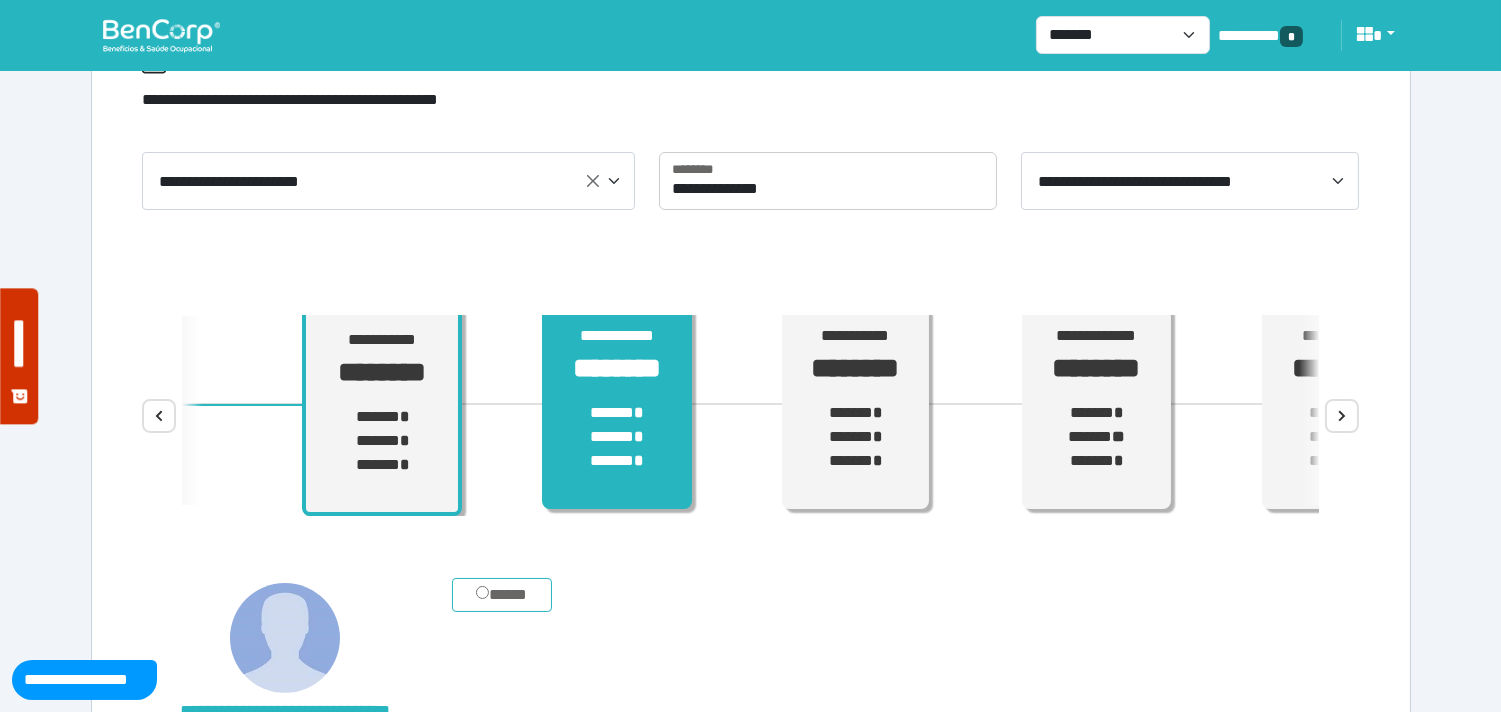 scroll, scrollTop: 333, scrollLeft: 0, axis: vertical 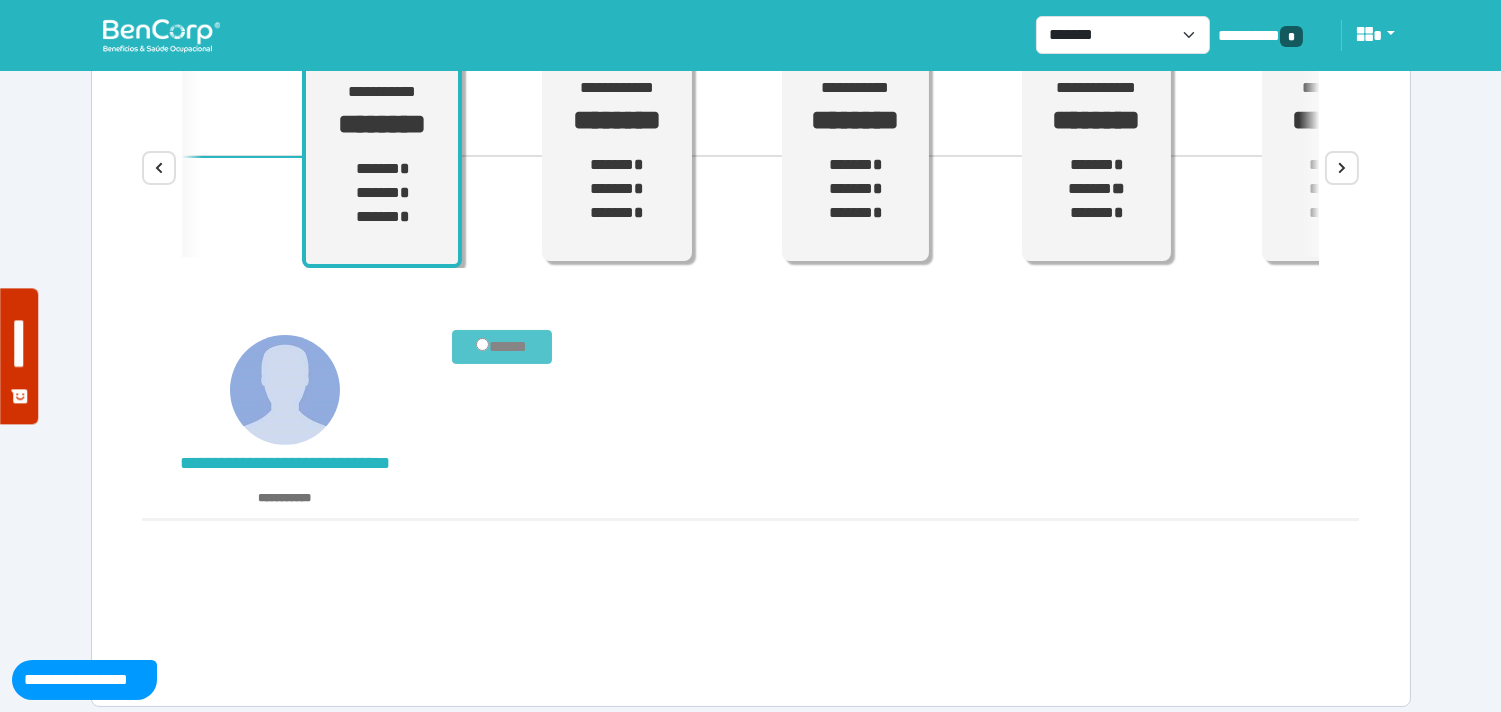 click on "*****" at bounding box center [502, 347] 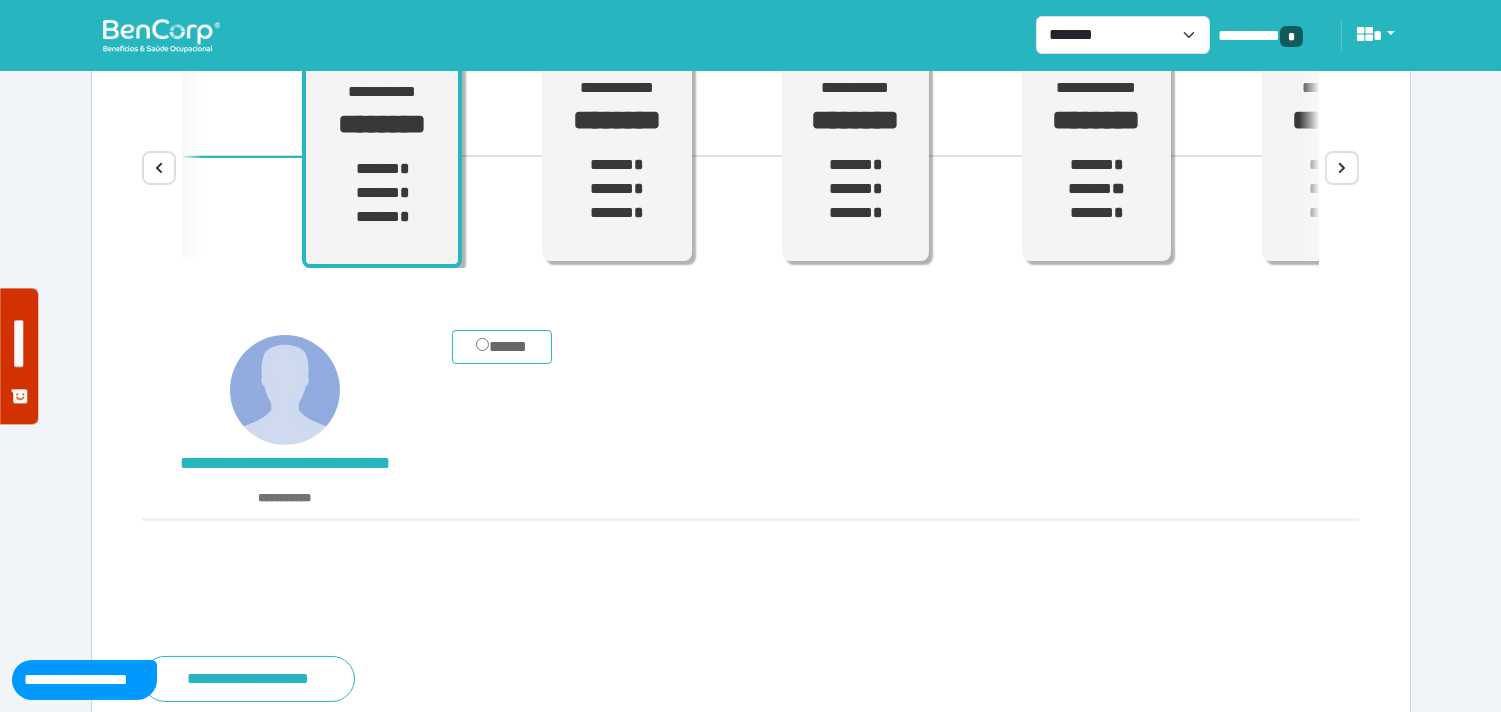 scroll, scrollTop: 394, scrollLeft: 0, axis: vertical 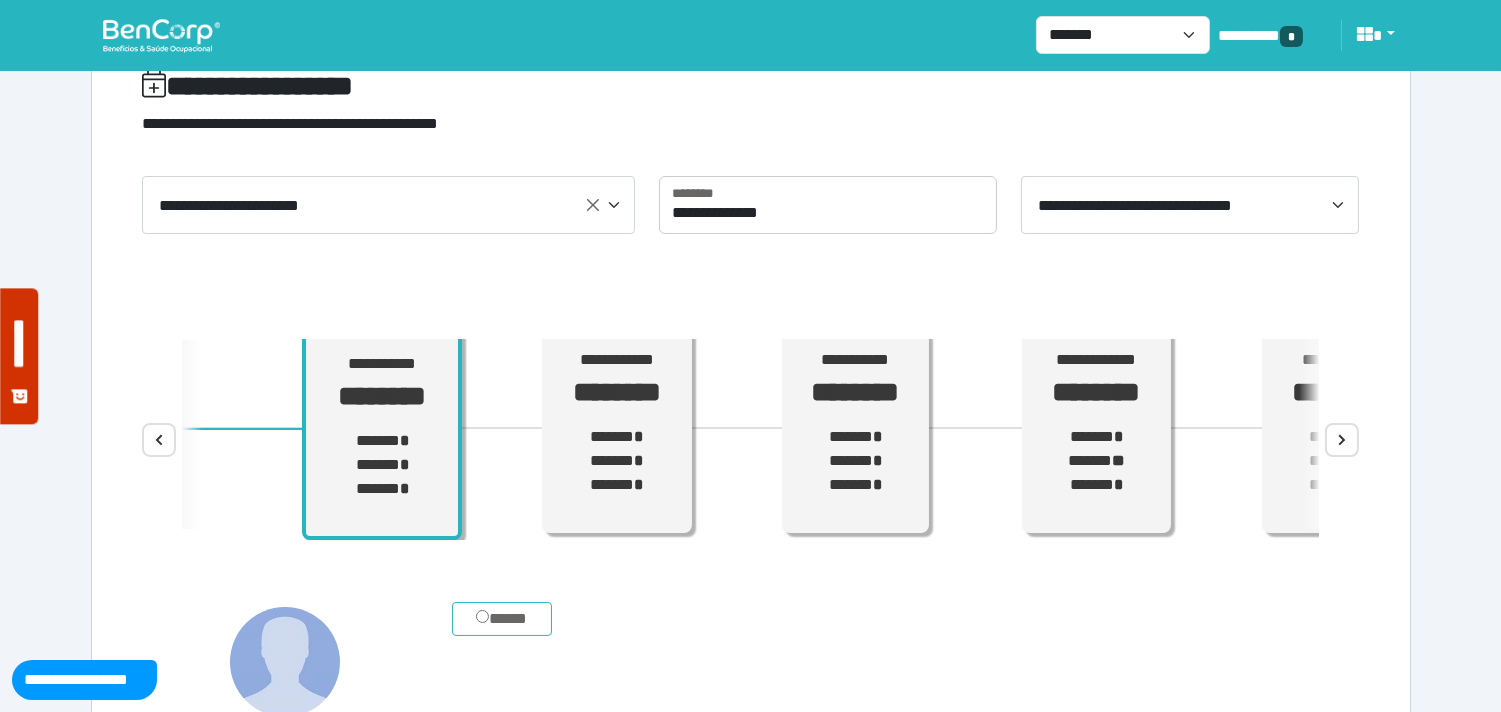 click on "**********" at bounding box center [751, 440] 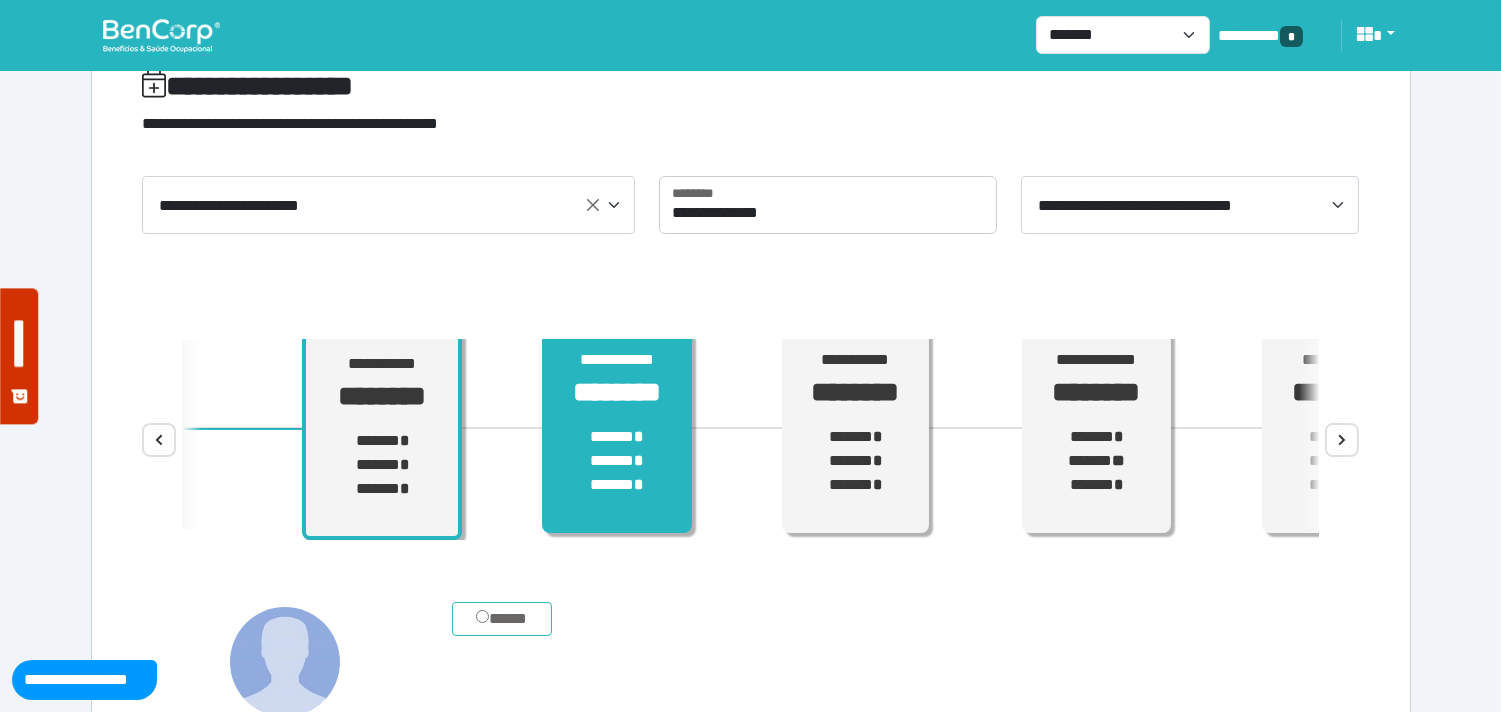 click on "****** * ****** * ****** *" at bounding box center [382, 465] 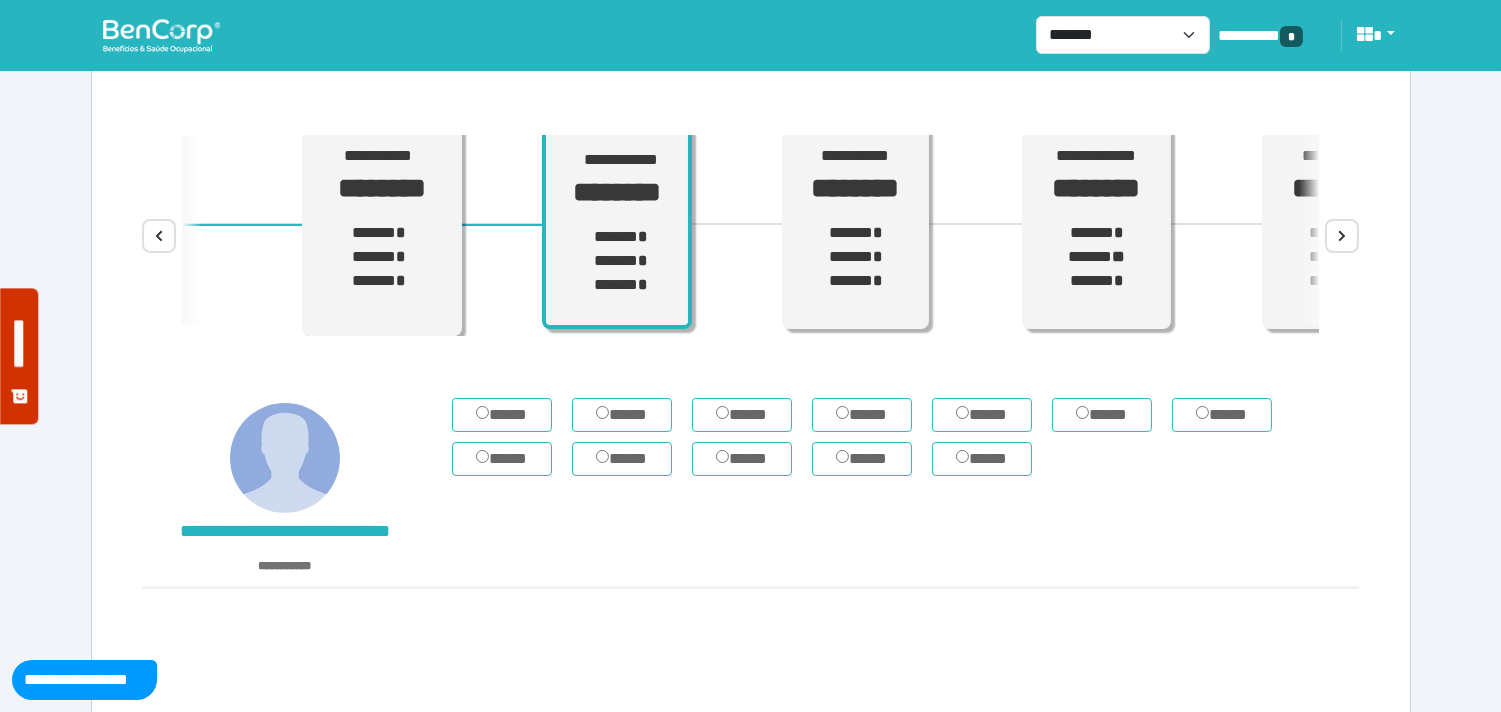 scroll, scrollTop: 283, scrollLeft: 0, axis: vertical 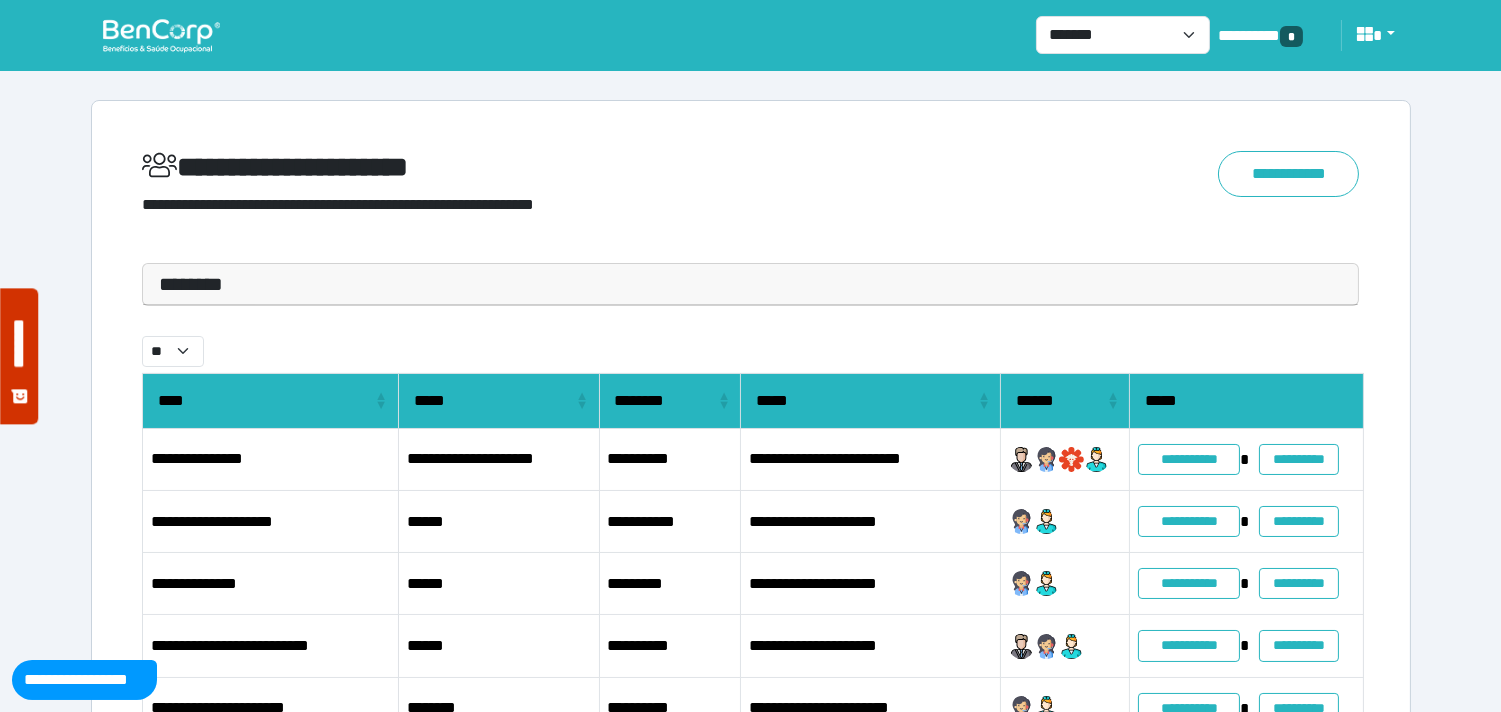 click on "********" at bounding box center (751, 284) 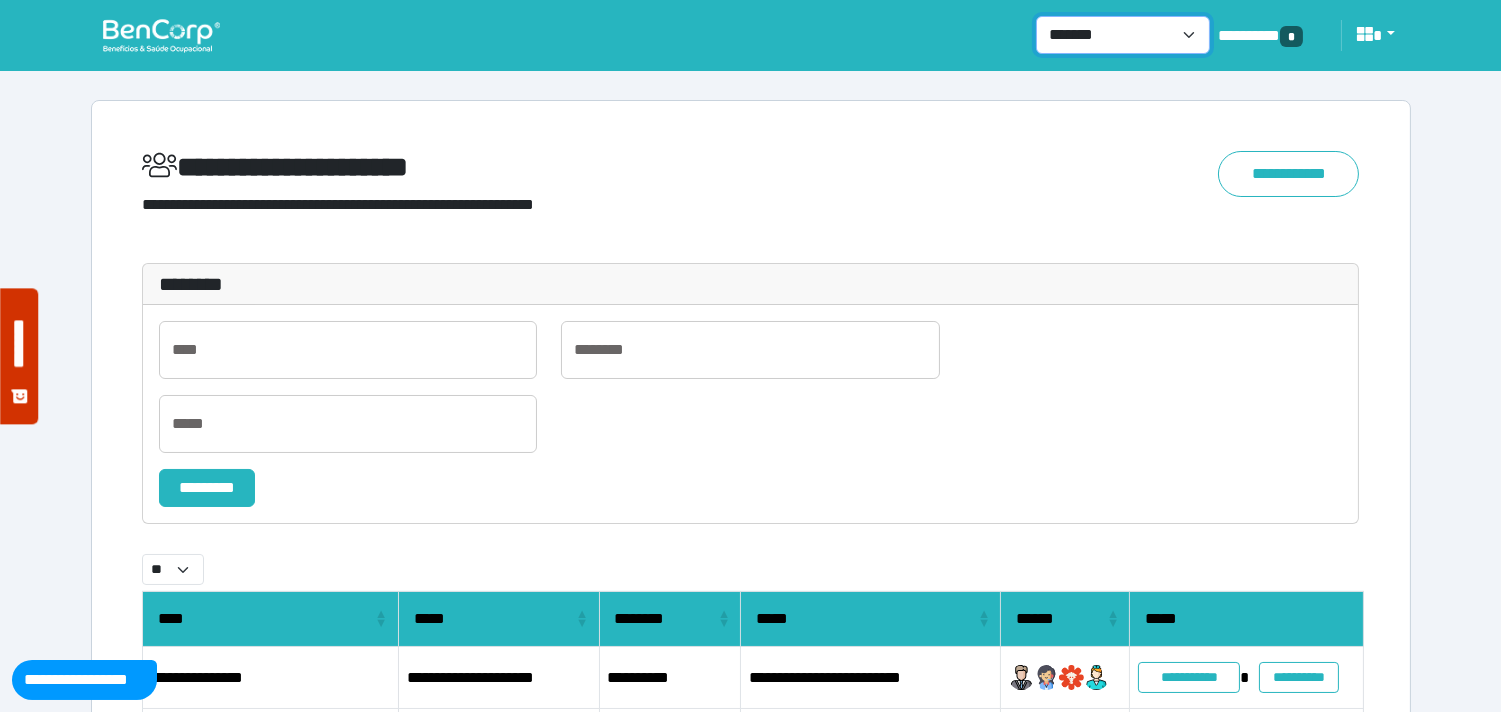click on "**********" at bounding box center [1123, 35] 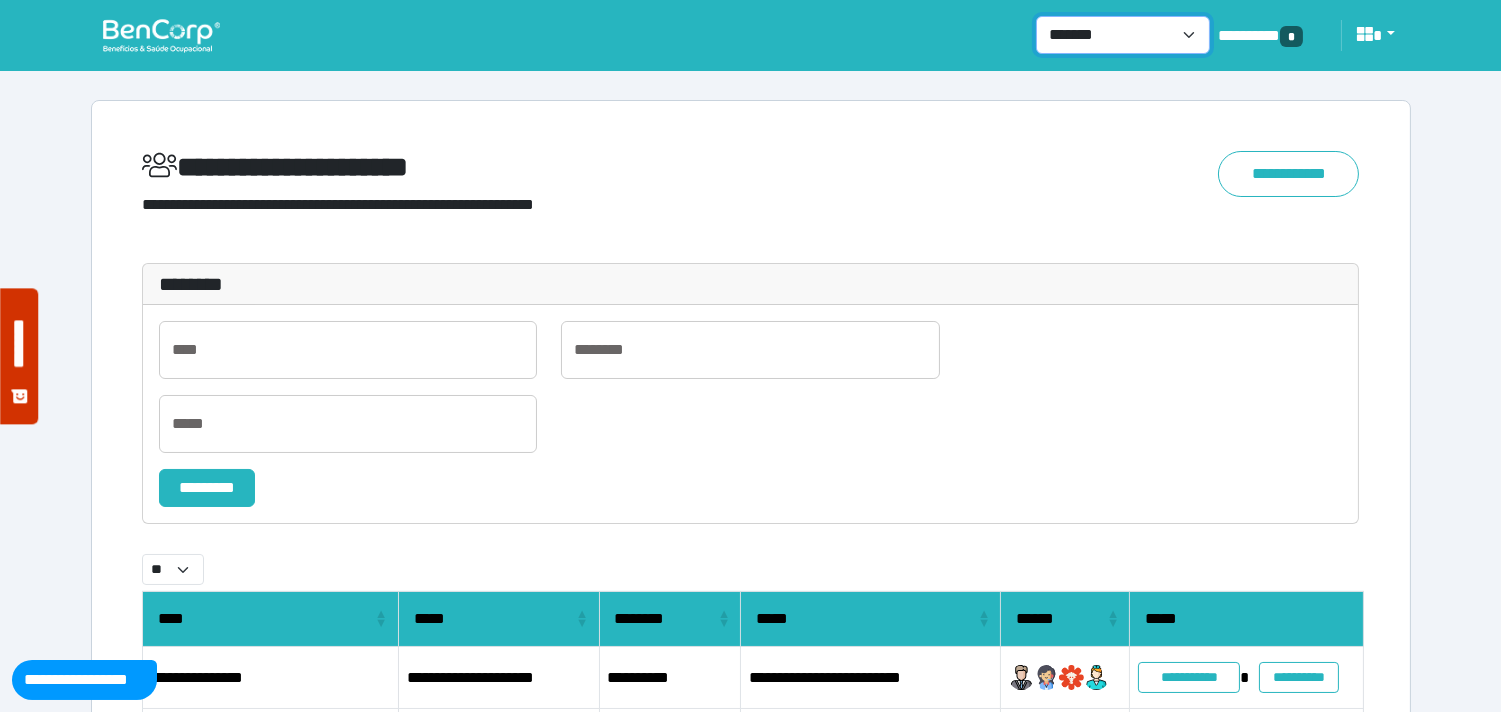 click on "**********" at bounding box center [1123, 35] 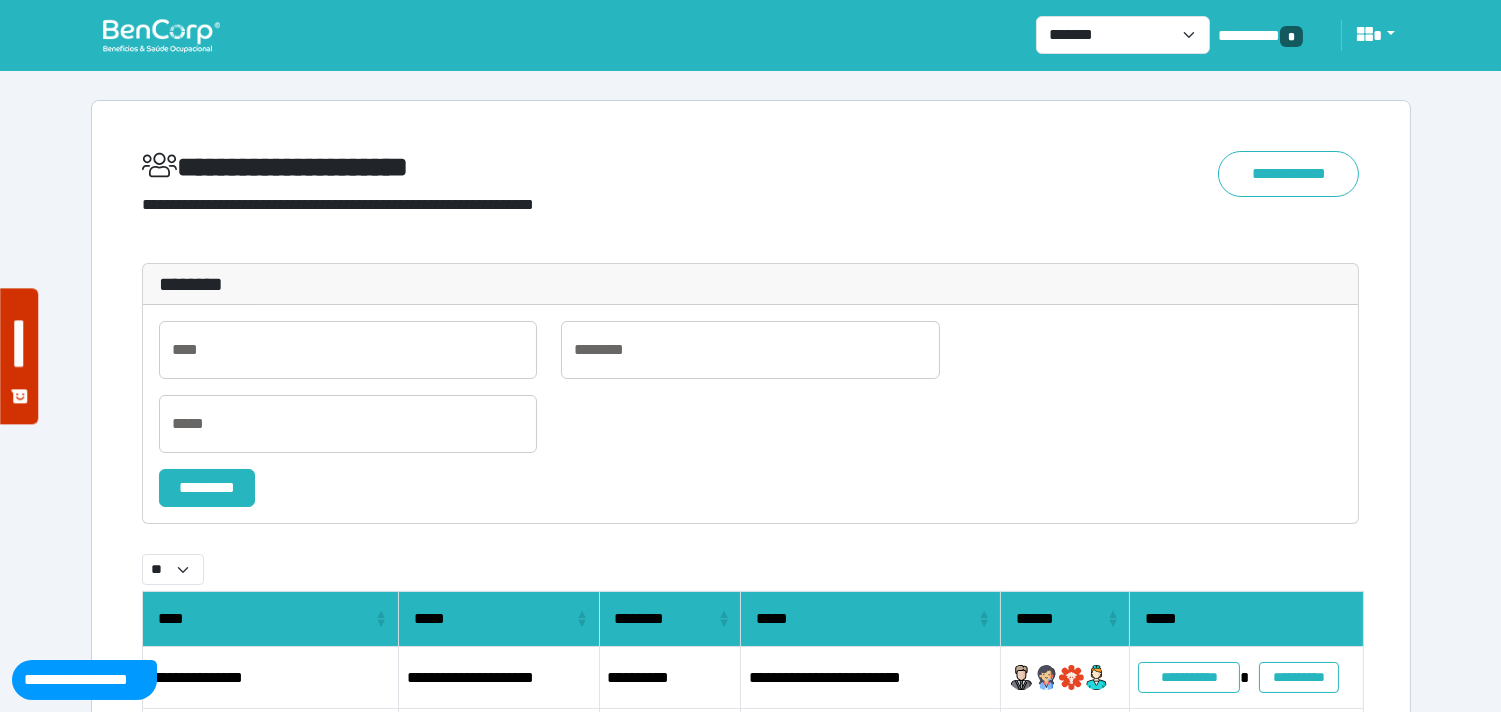 click at bounding box center (161, 35) 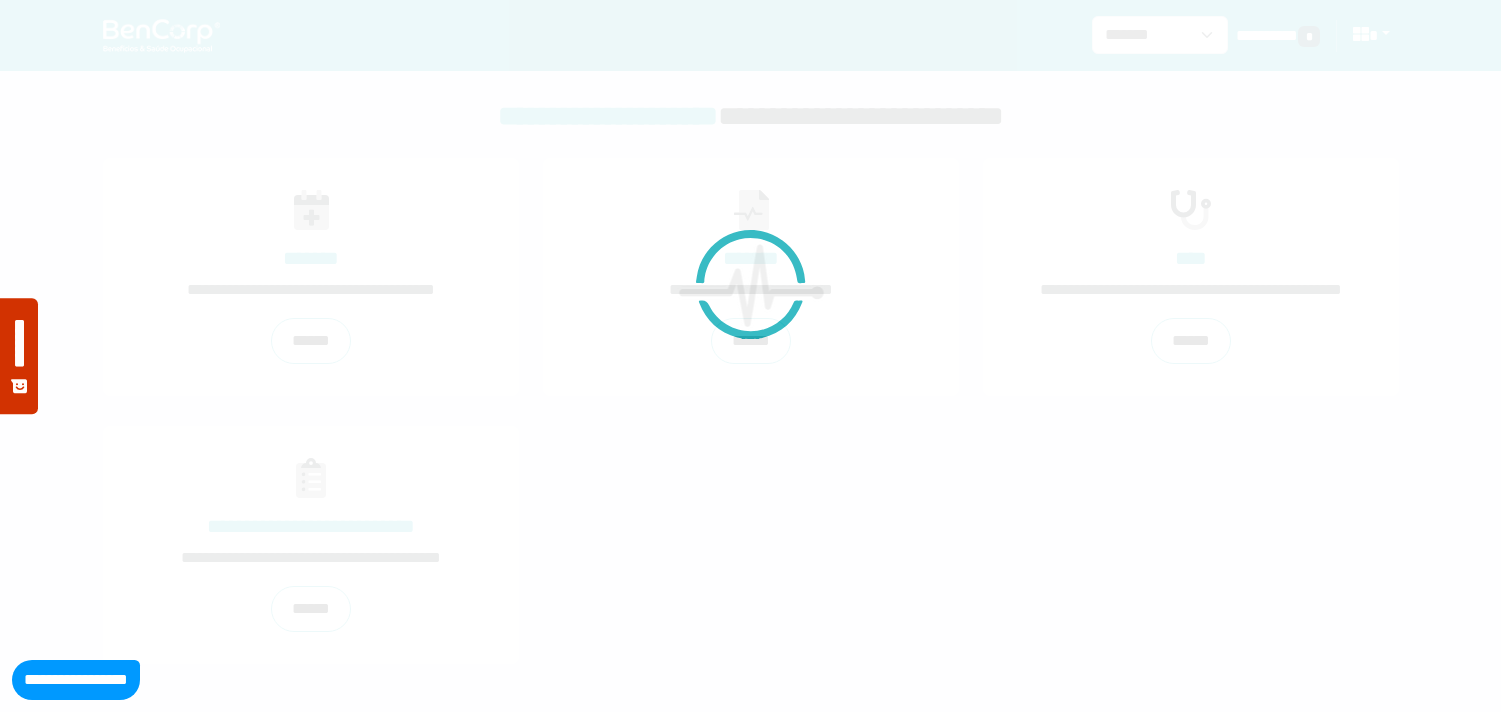 scroll, scrollTop: 20, scrollLeft: 0, axis: vertical 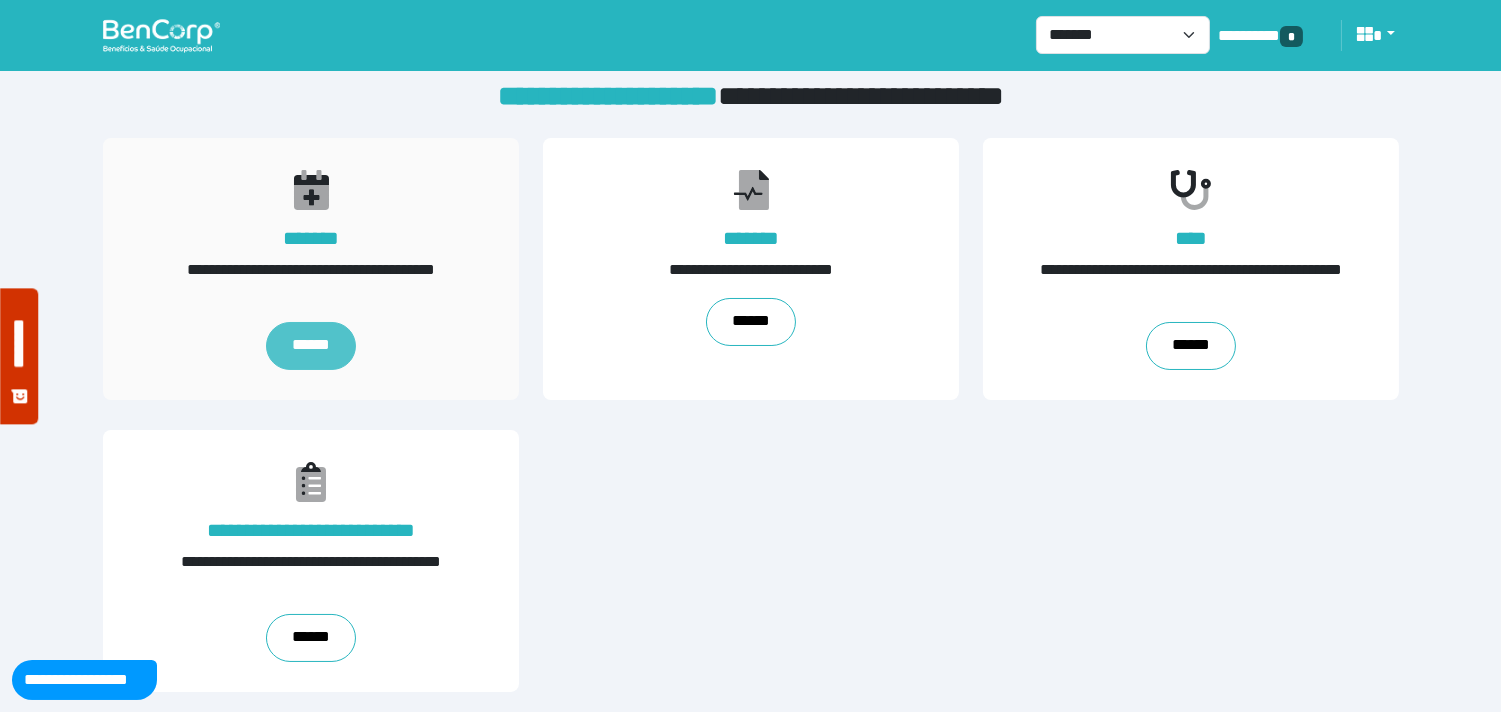 click on "******" at bounding box center [310, 346] 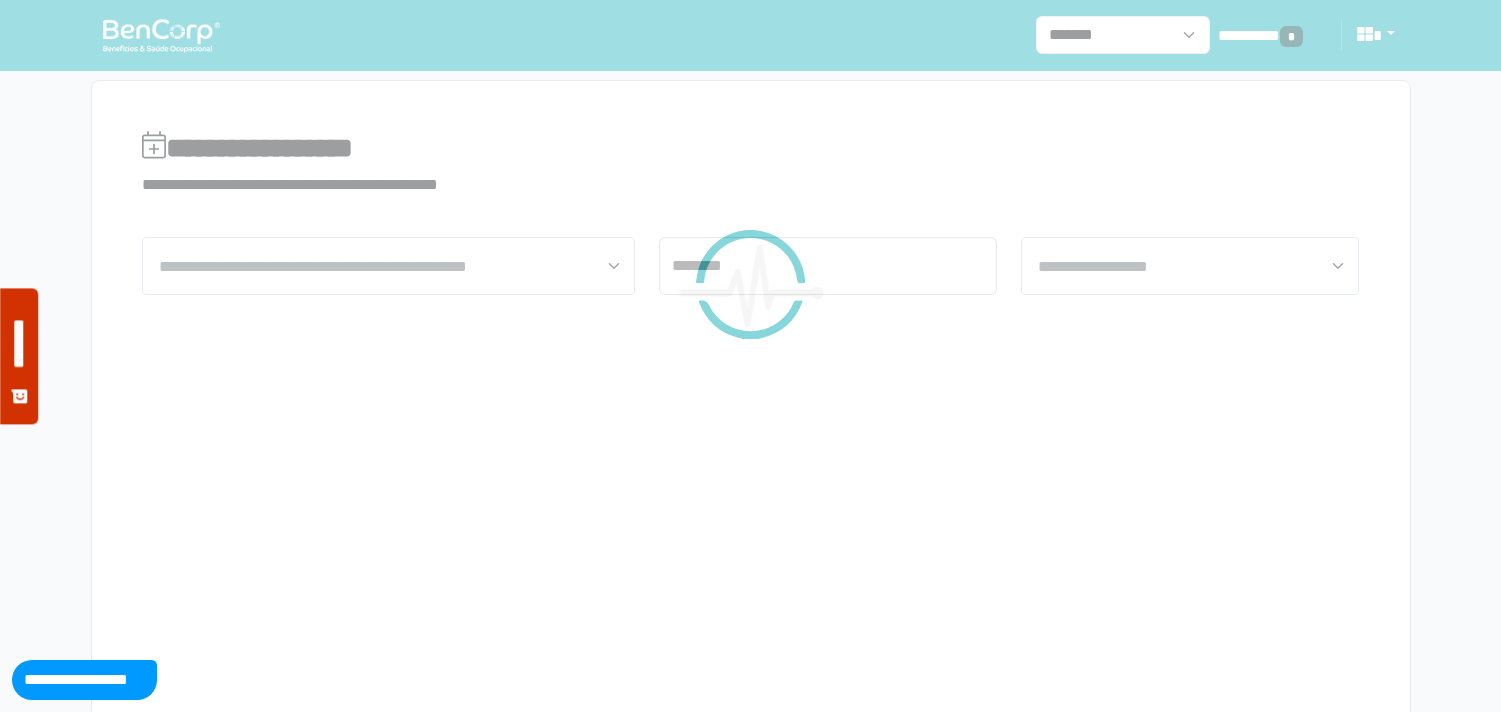 scroll, scrollTop: 0, scrollLeft: 0, axis: both 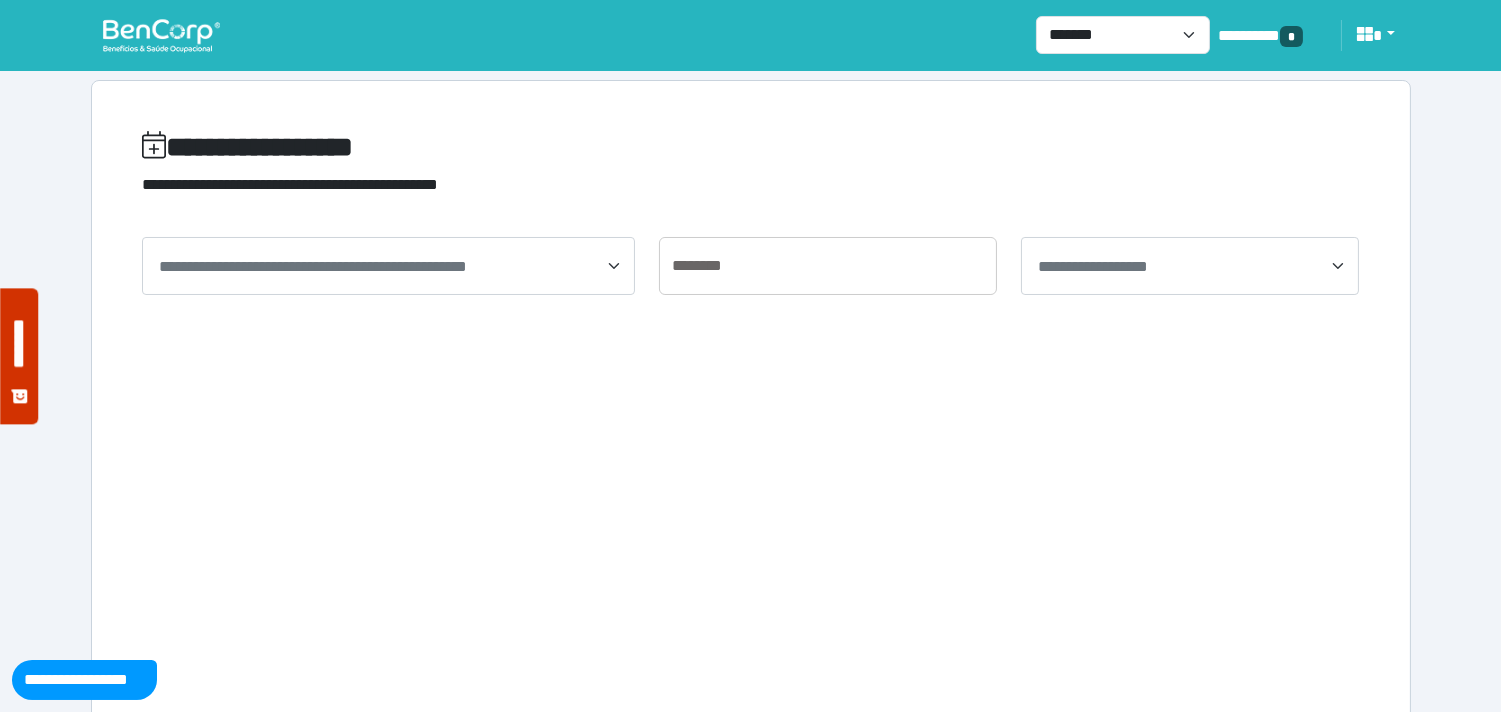 click on "**********" at bounding box center (313, 266) 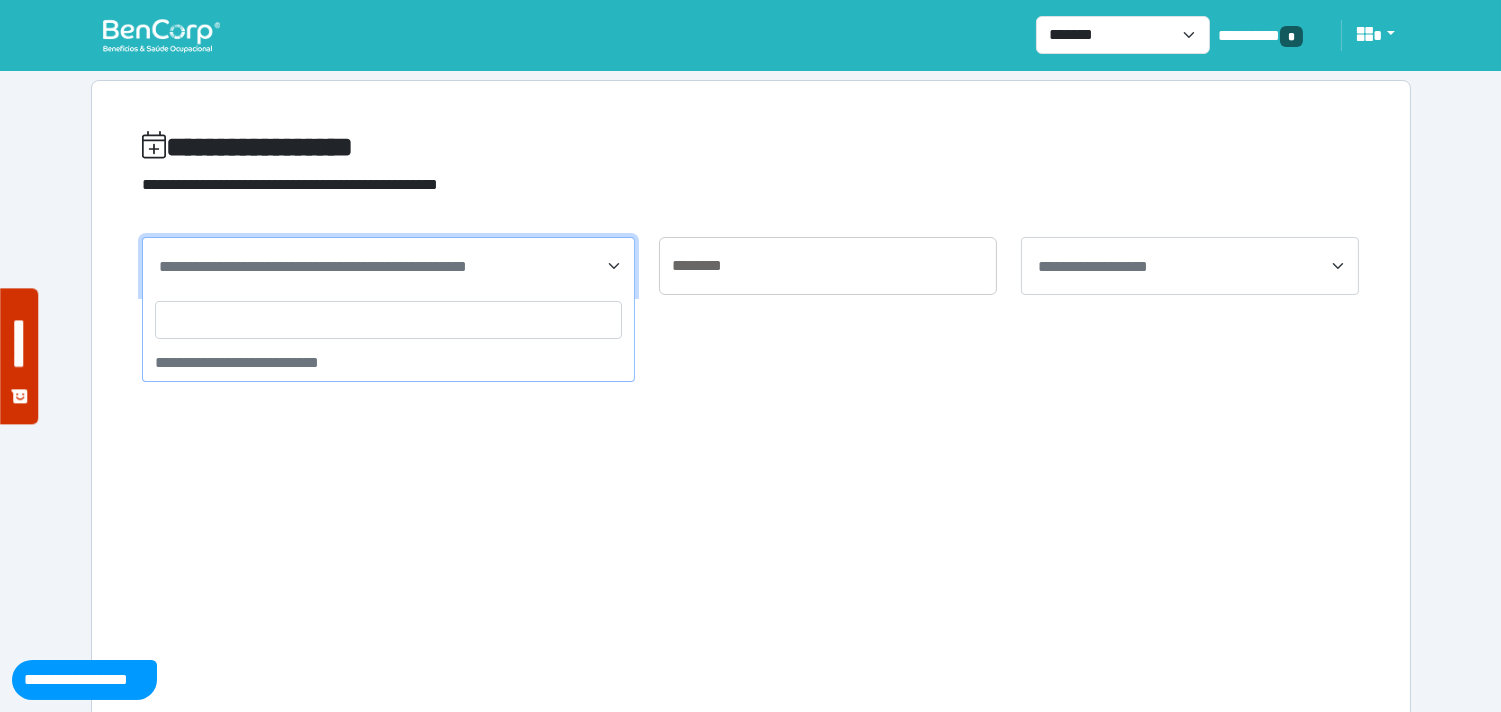 click at bounding box center [388, 320] 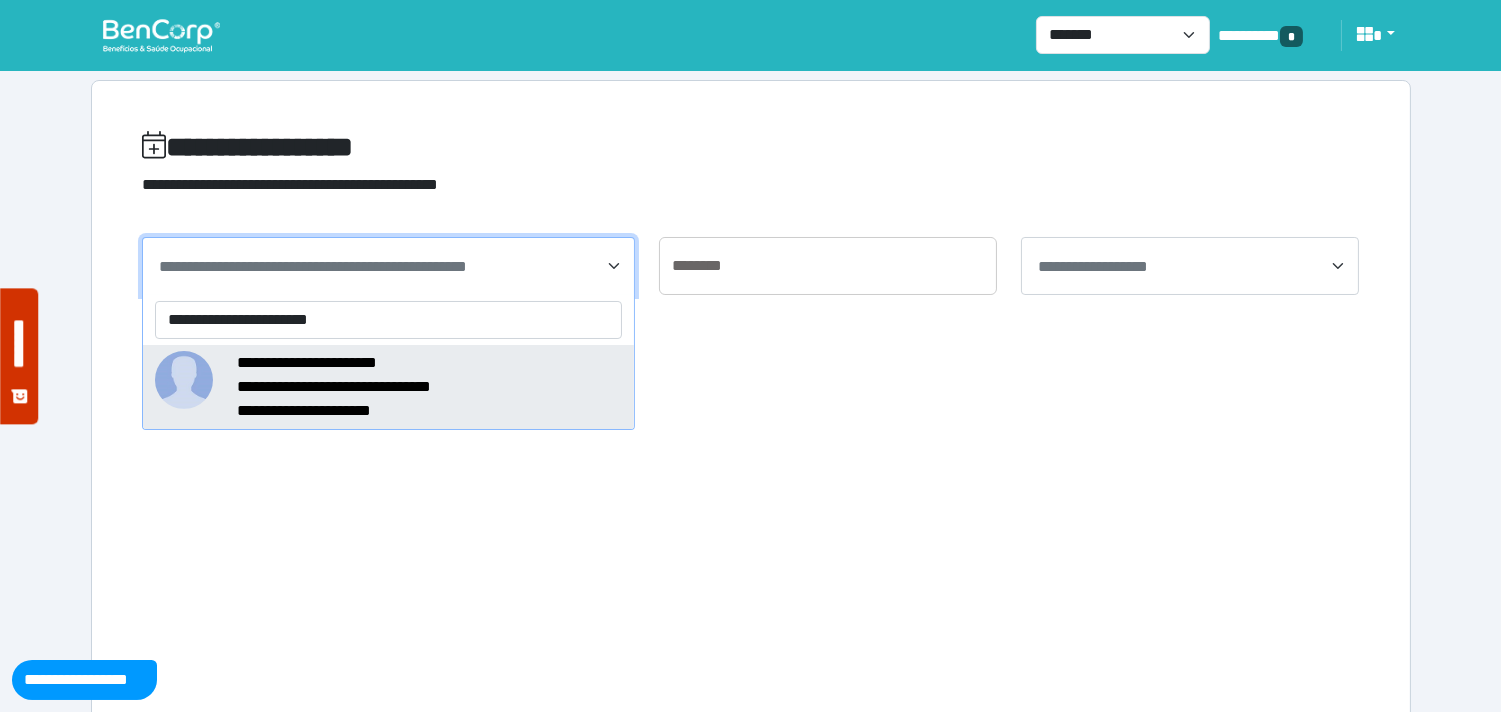 type on "**********" 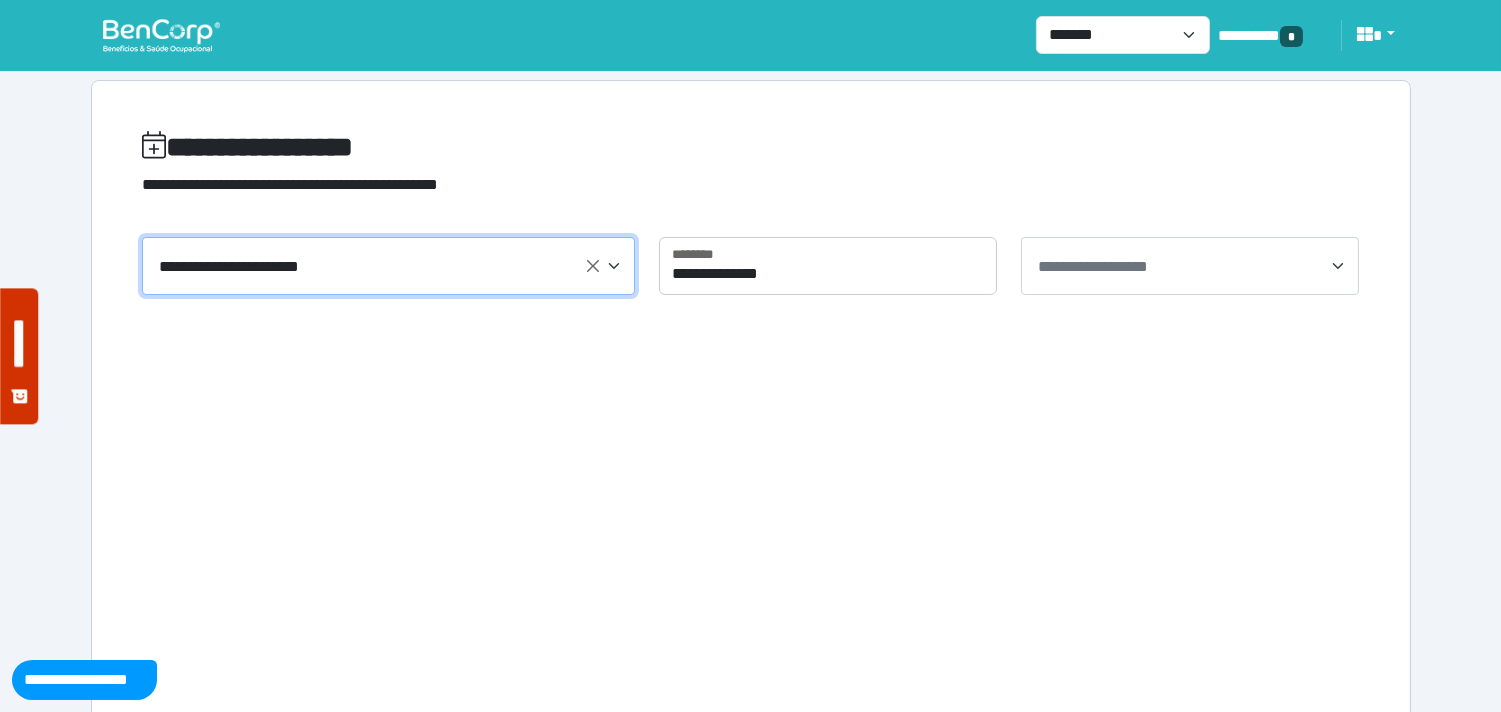click on "**********" at bounding box center (1192, 267) 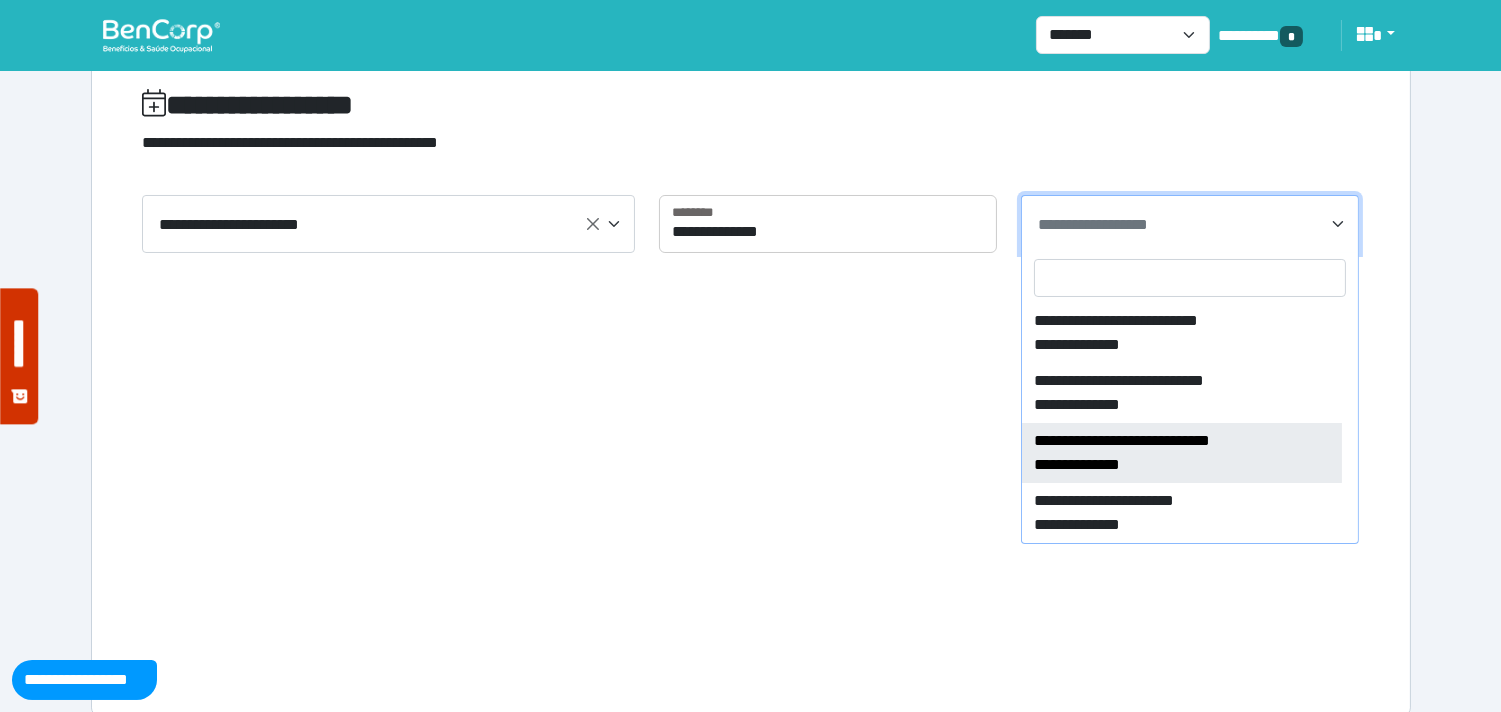scroll, scrollTop: 65, scrollLeft: 0, axis: vertical 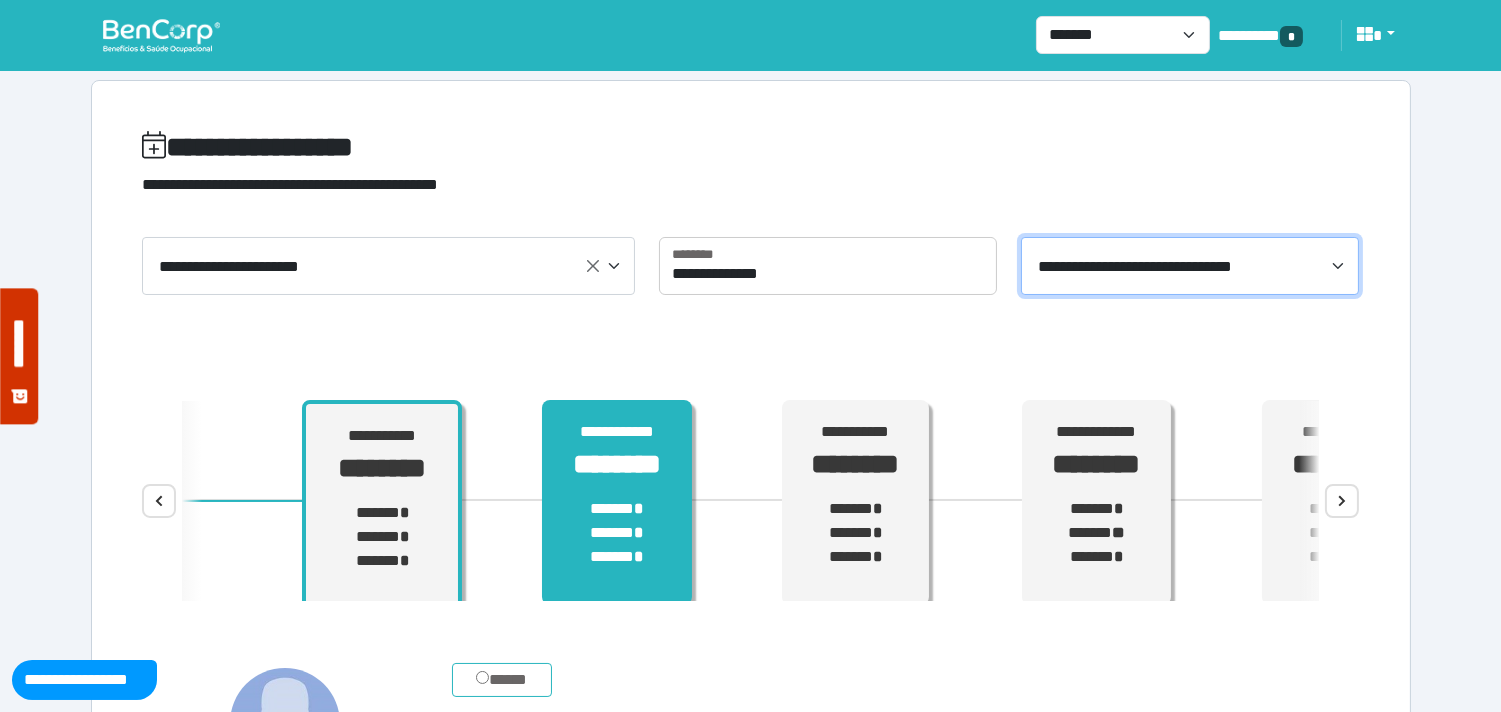 click on "**********" at bounding box center [382, 506] 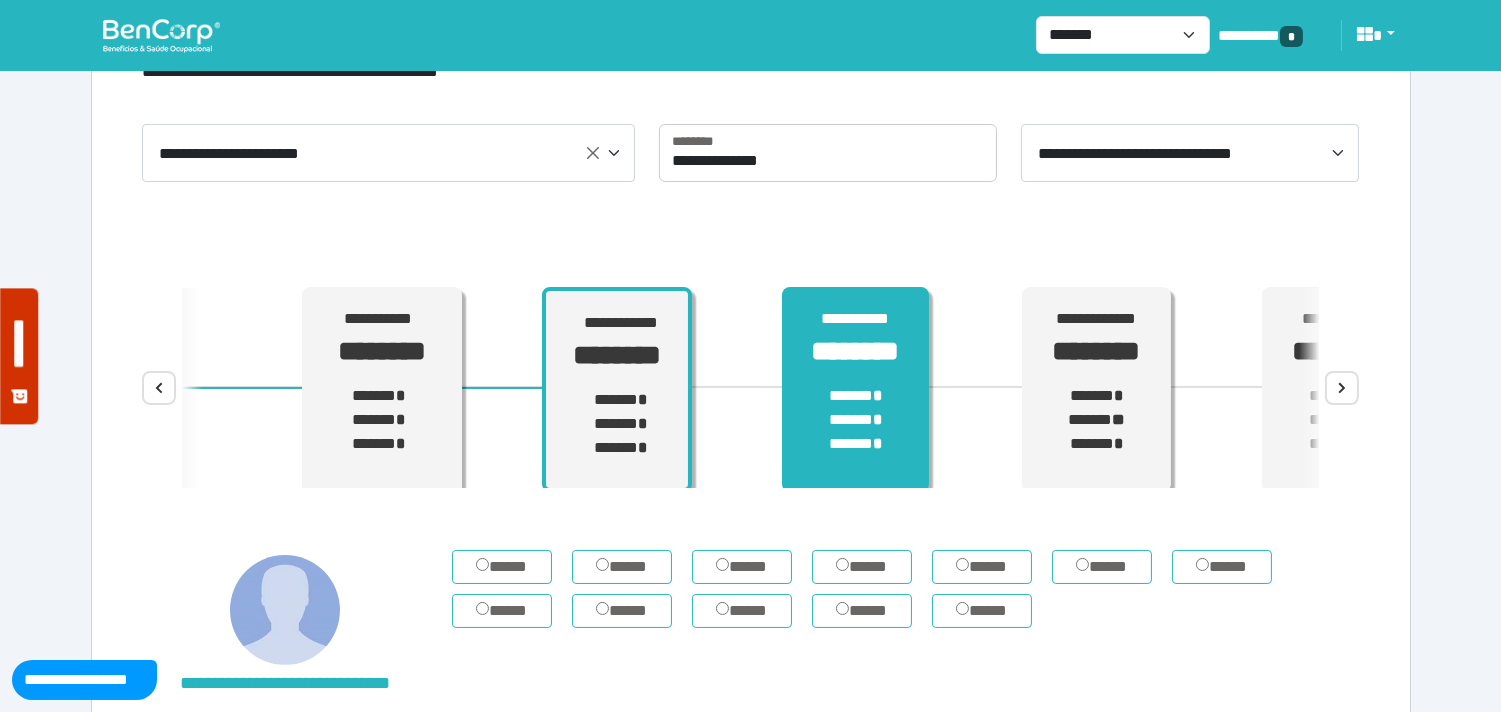 scroll, scrollTop: 333, scrollLeft: 0, axis: vertical 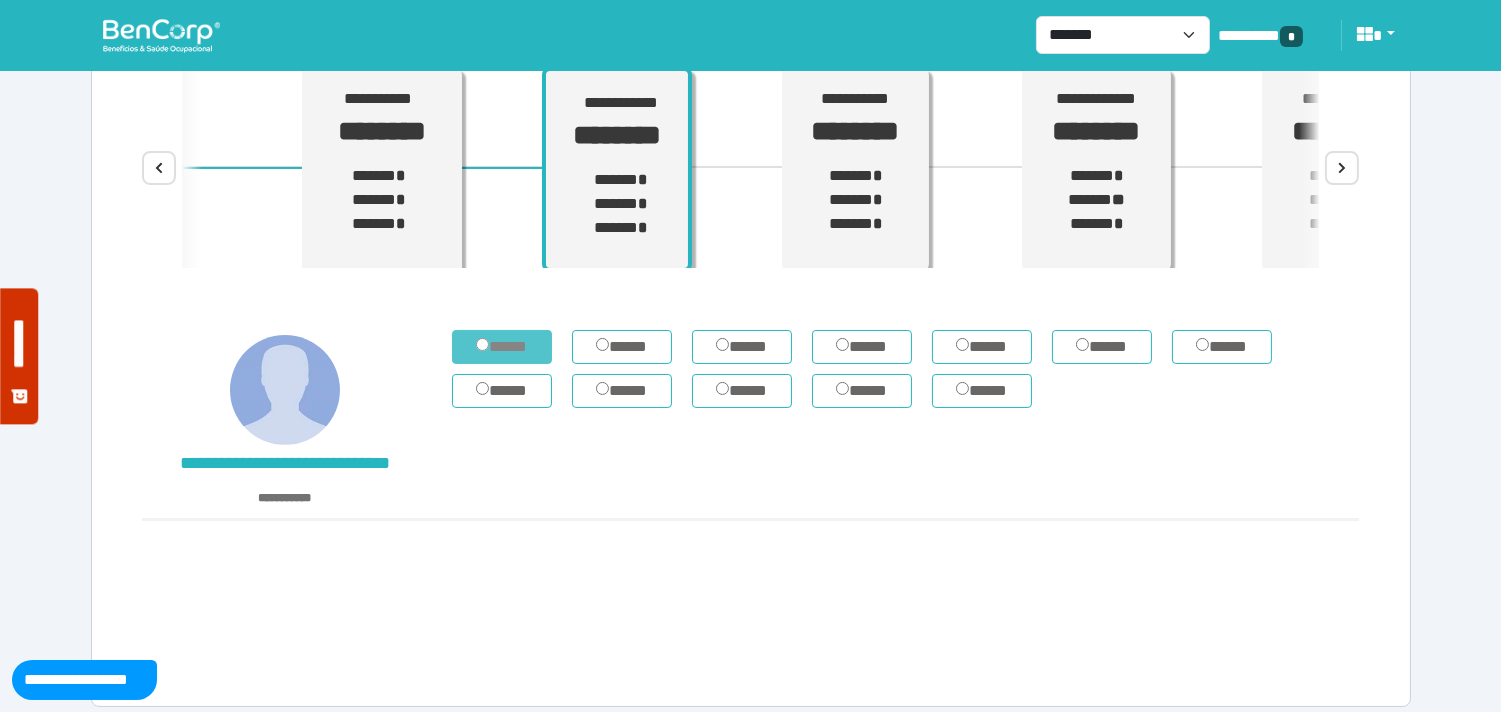click on "*****" at bounding box center (502, 347) 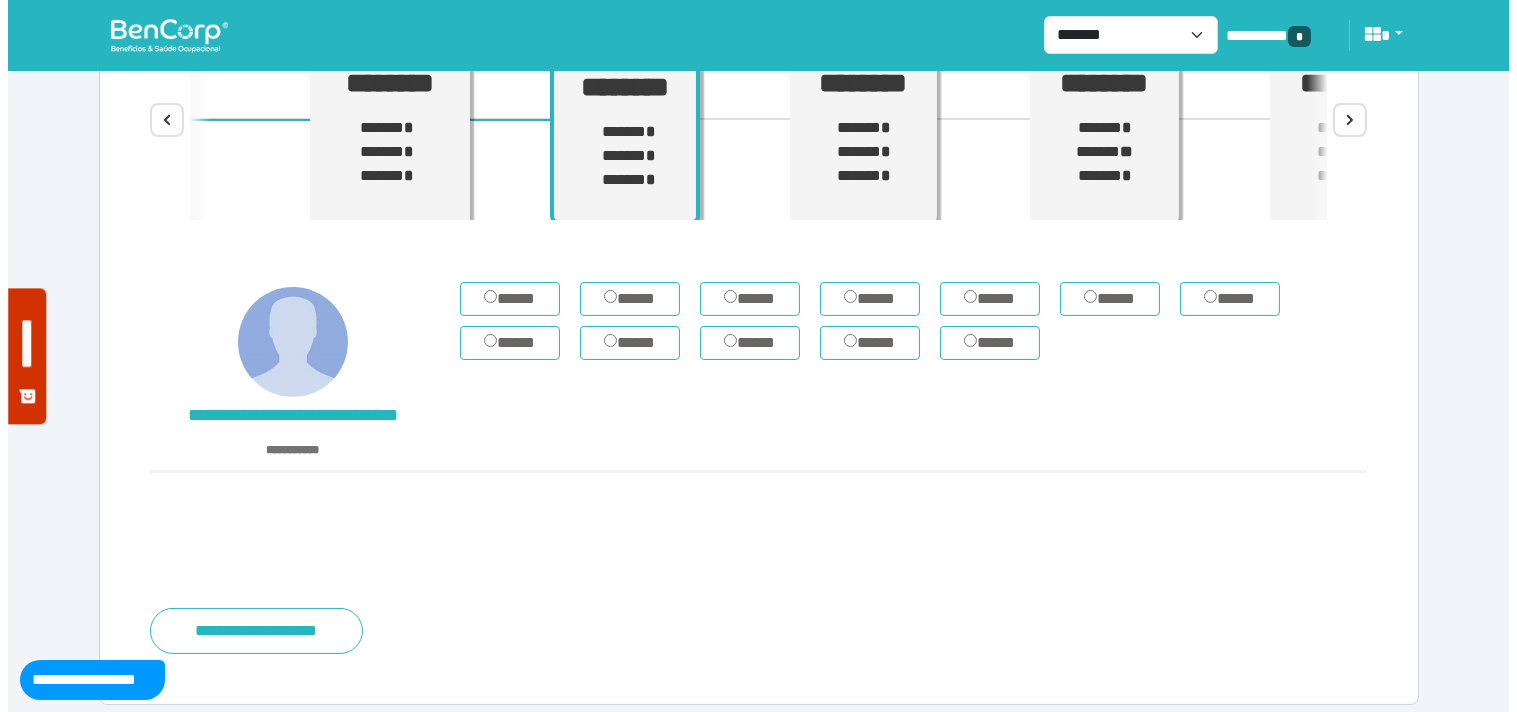 scroll, scrollTop: 394, scrollLeft: 0, axis: vertical 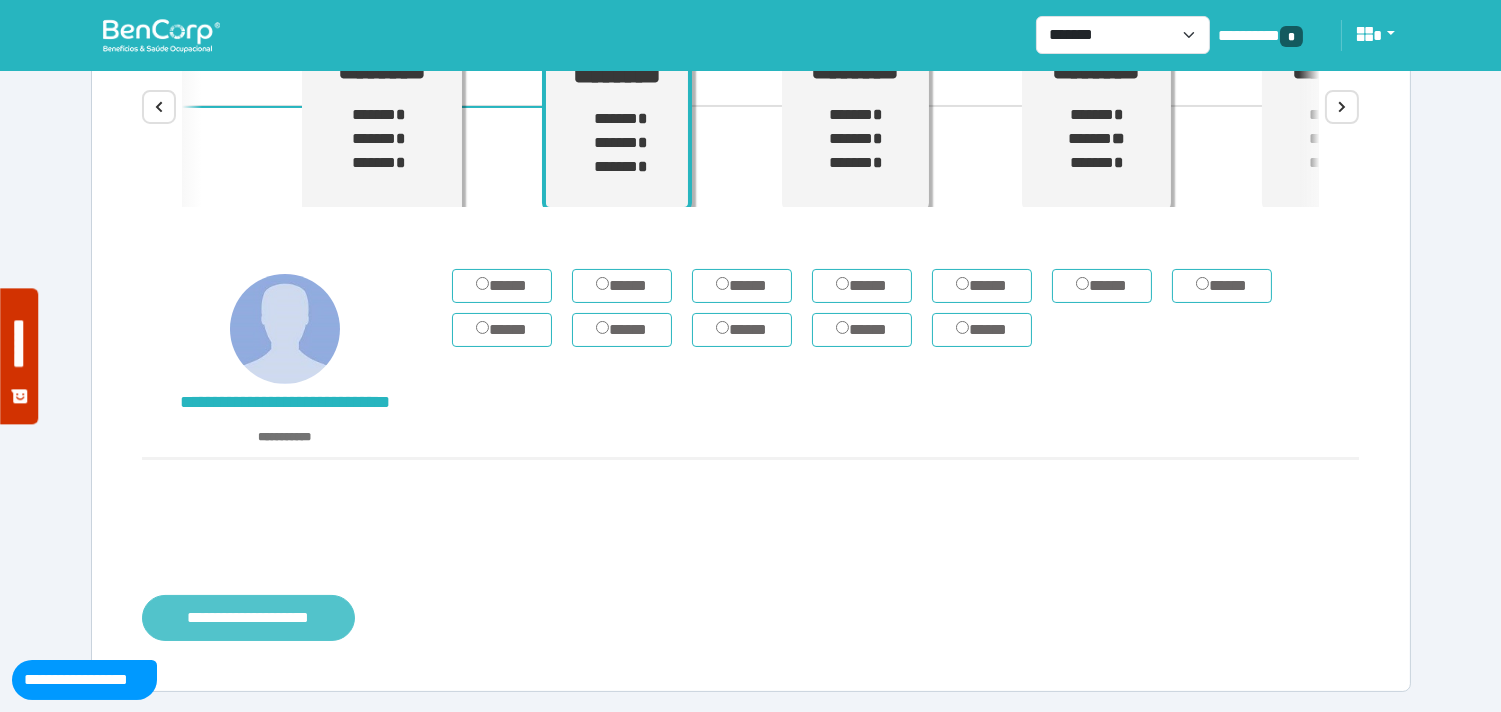 click on "**********" at bounding box center (248, 618) 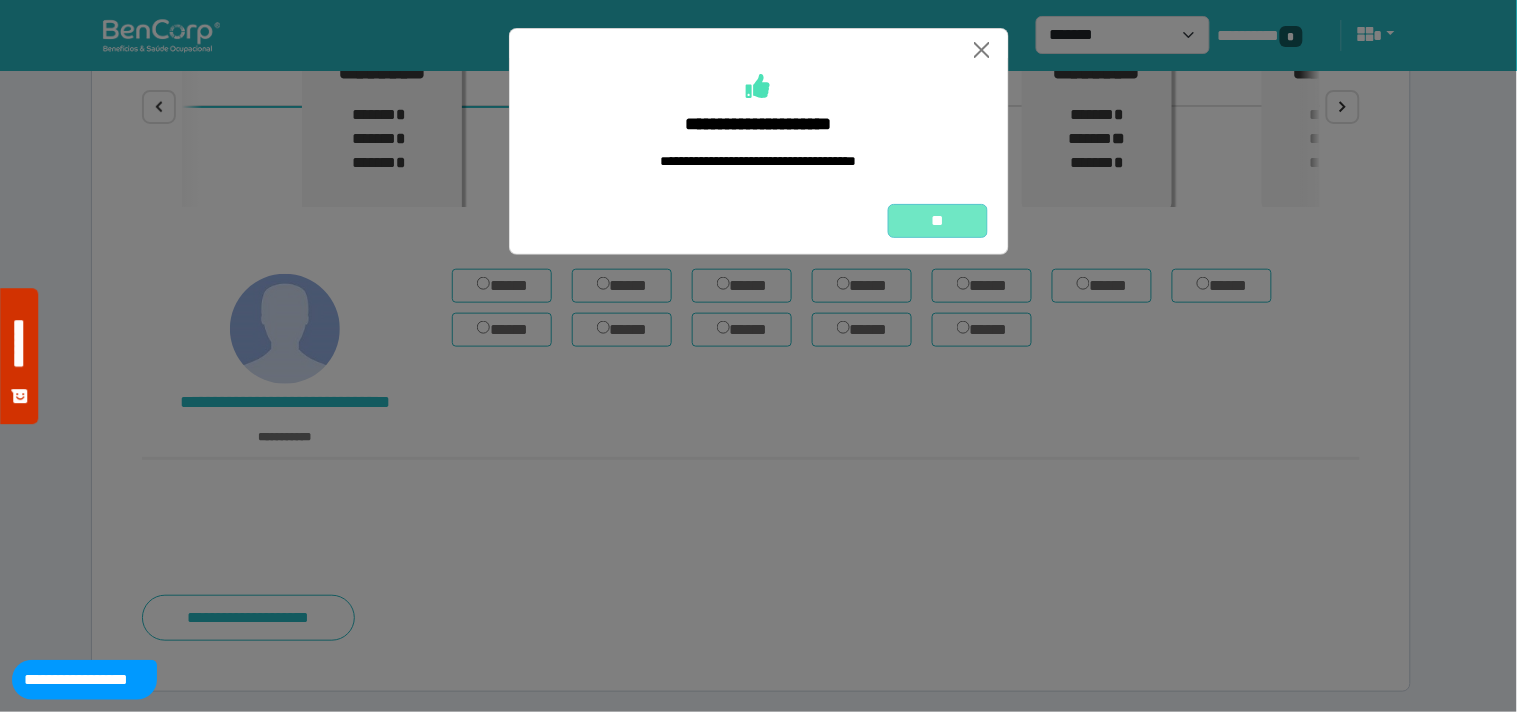 click on "**" at bounding box center [938, 221] 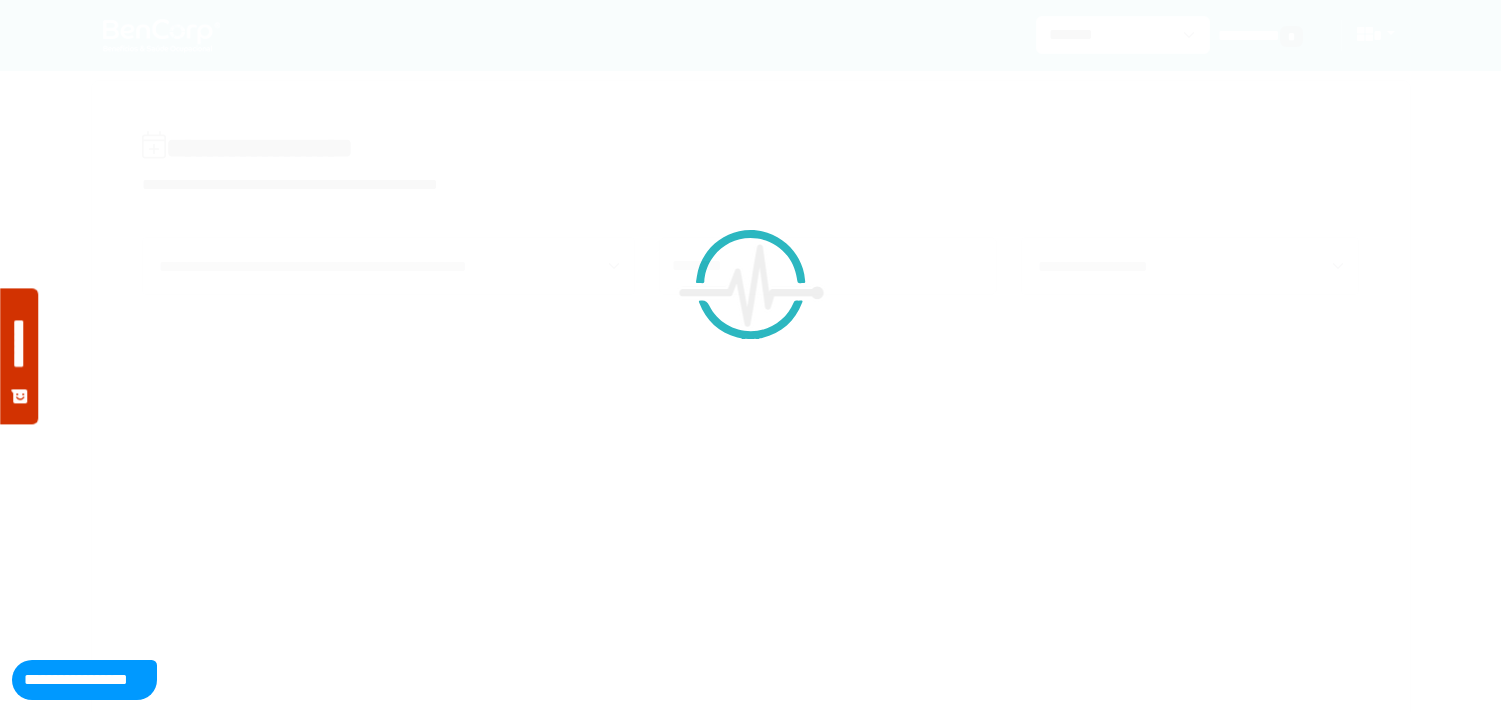 scroll, scrollTop: 0, scrollLeft: 0, axis: both 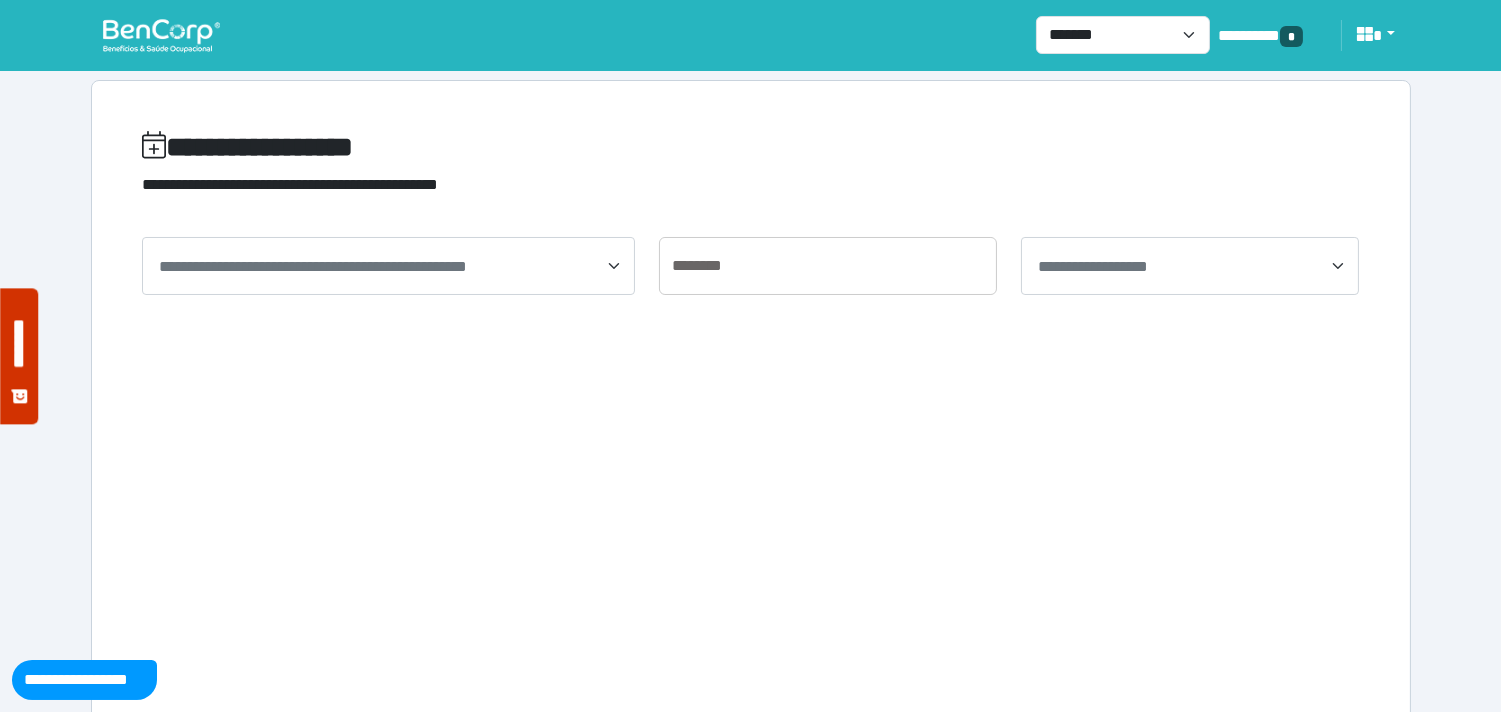 click at bounding box center [161, 35] 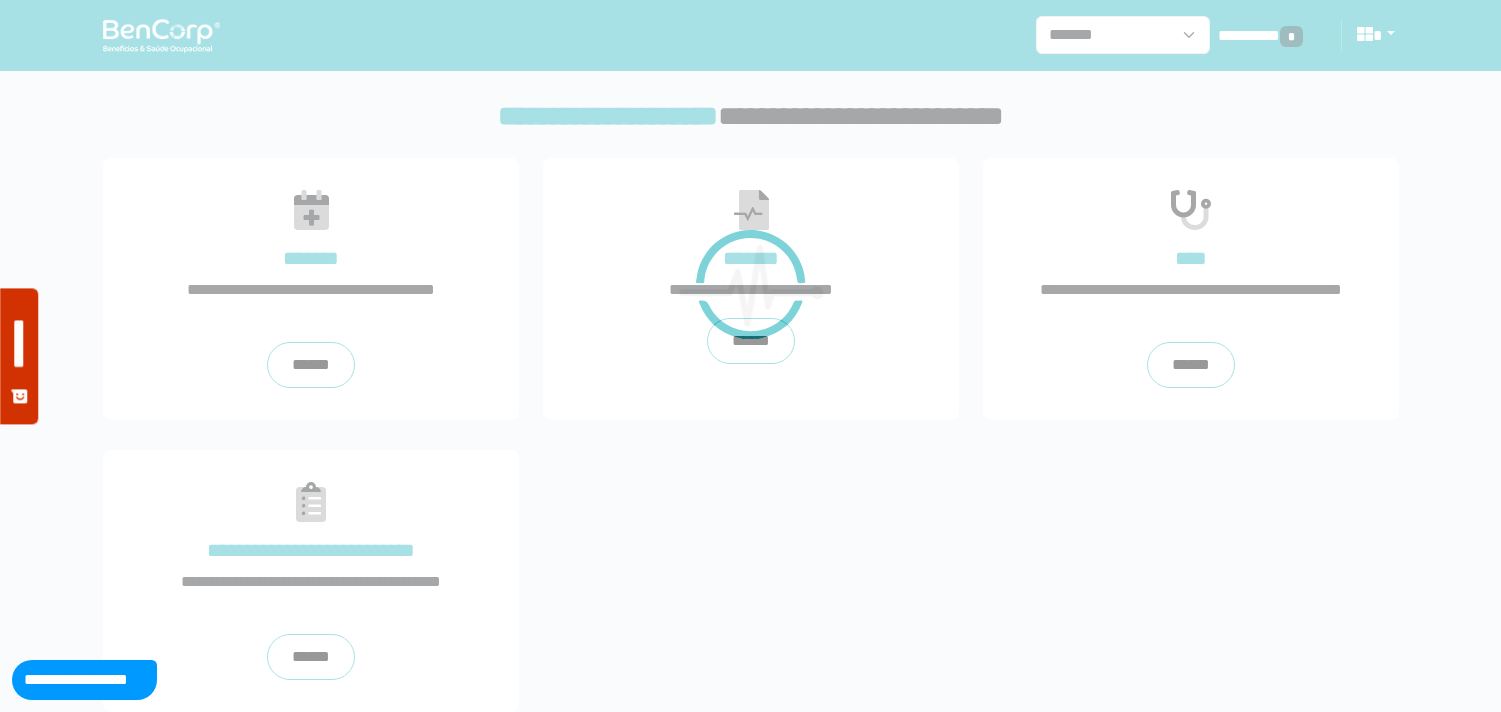 scroll, scrollTop: 0, scrollLeft: 0, axis: both 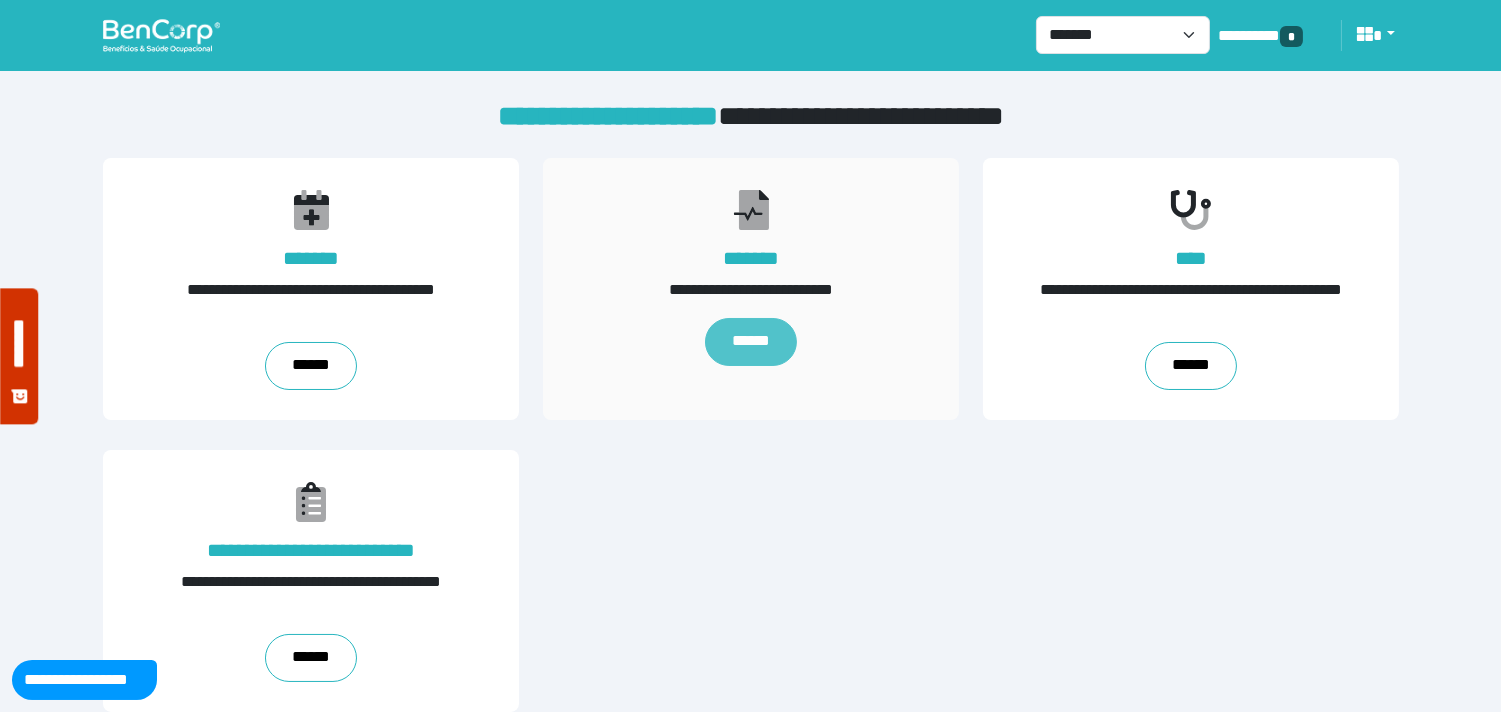 click on "******" at bounding box center (751, 342) 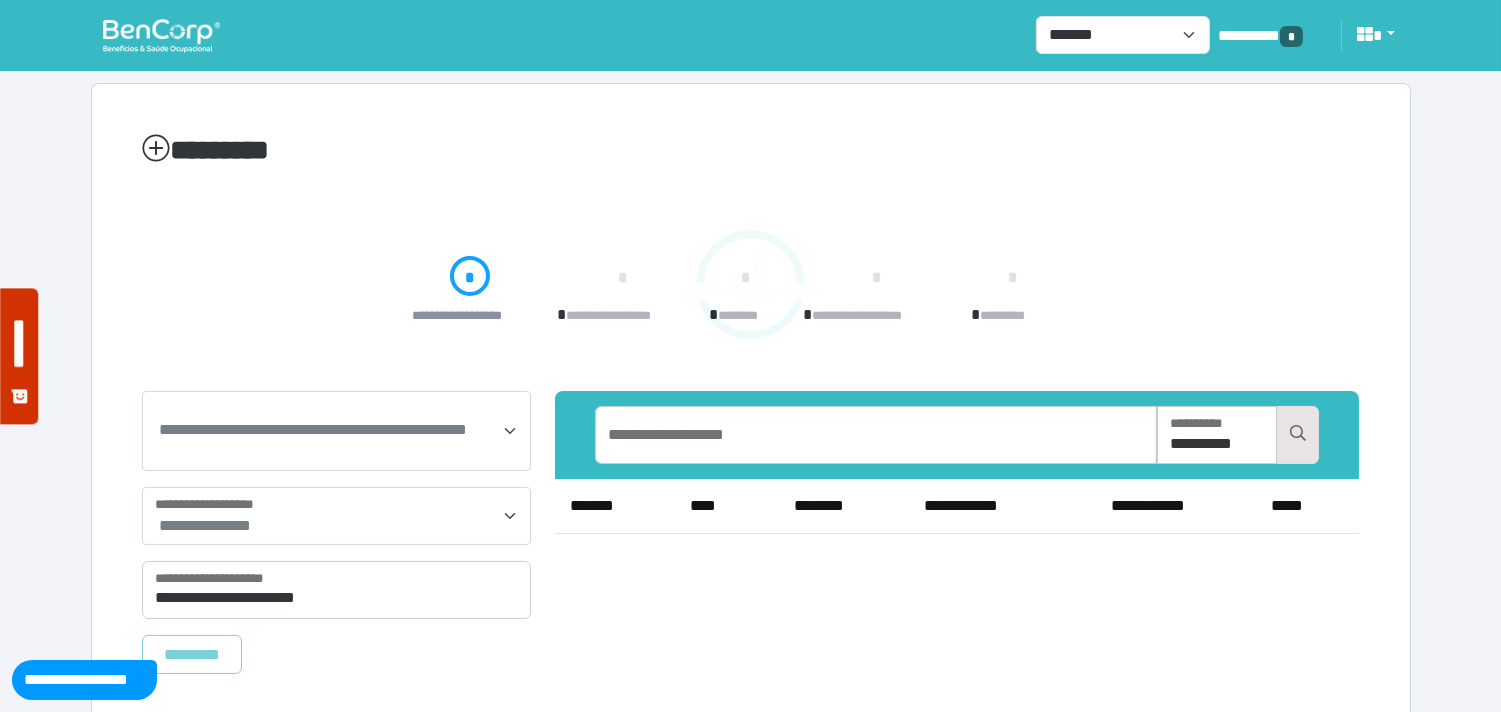 scroll, scrollTop: 50, scrollLeft: 0, axis: vertical 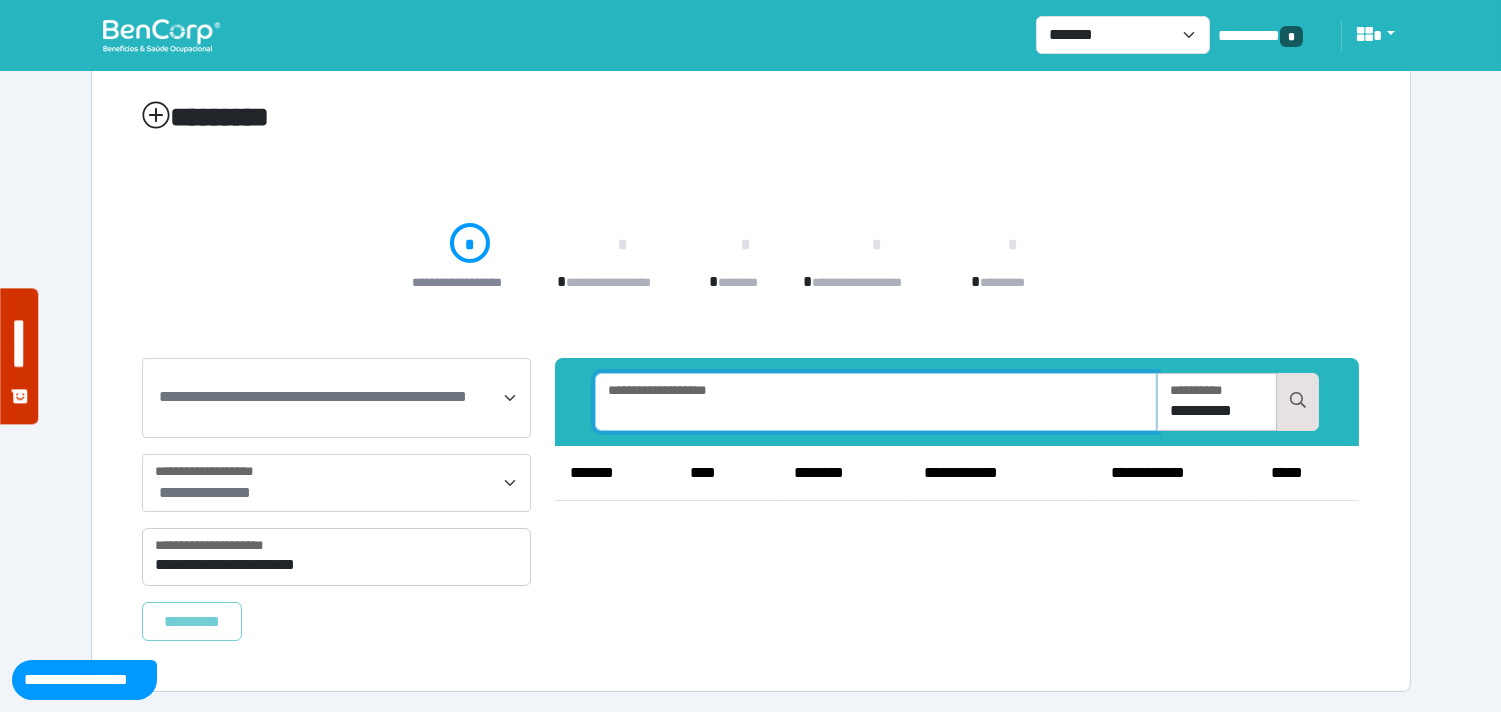 drag, startPoint x: 670, startPoint y: 388, endPoint x: 687, endPoint y: 388, distance: 17 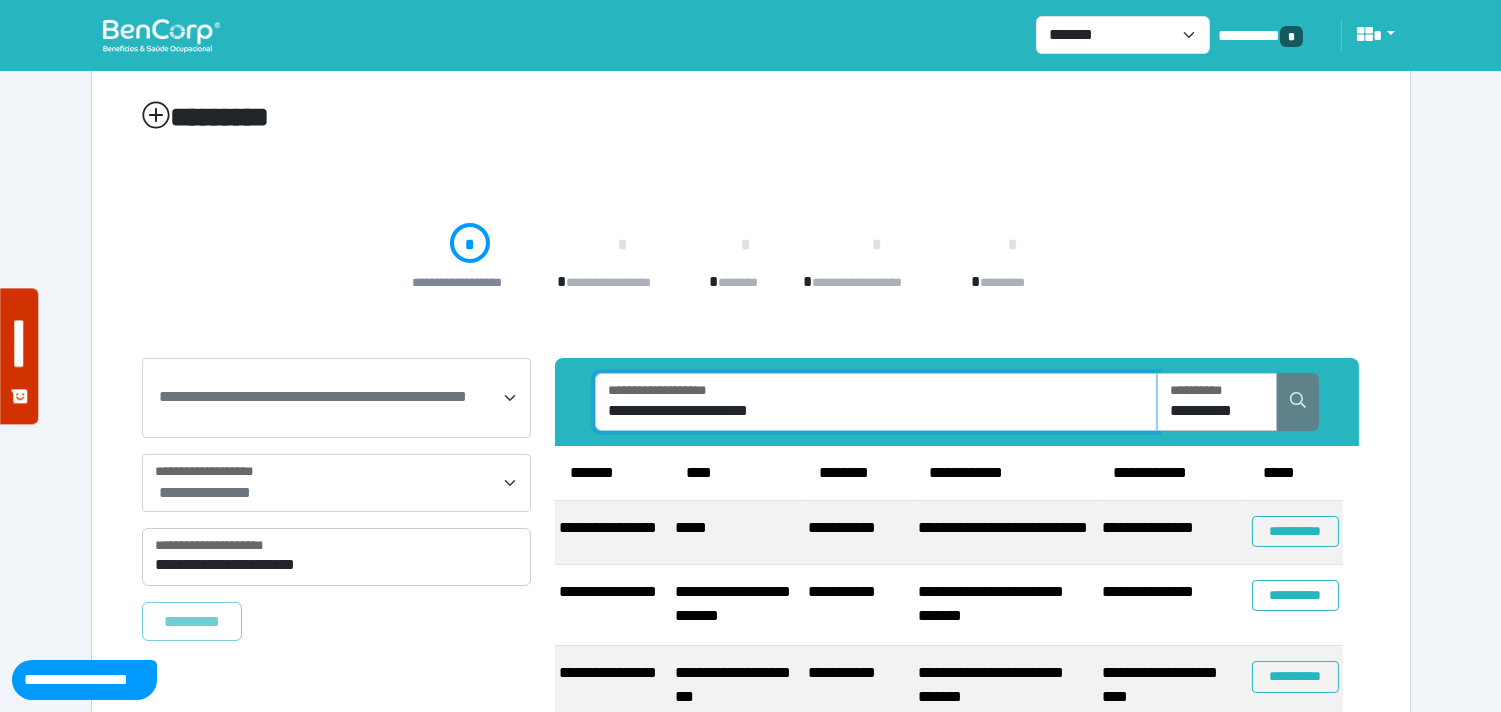 type on "**********" 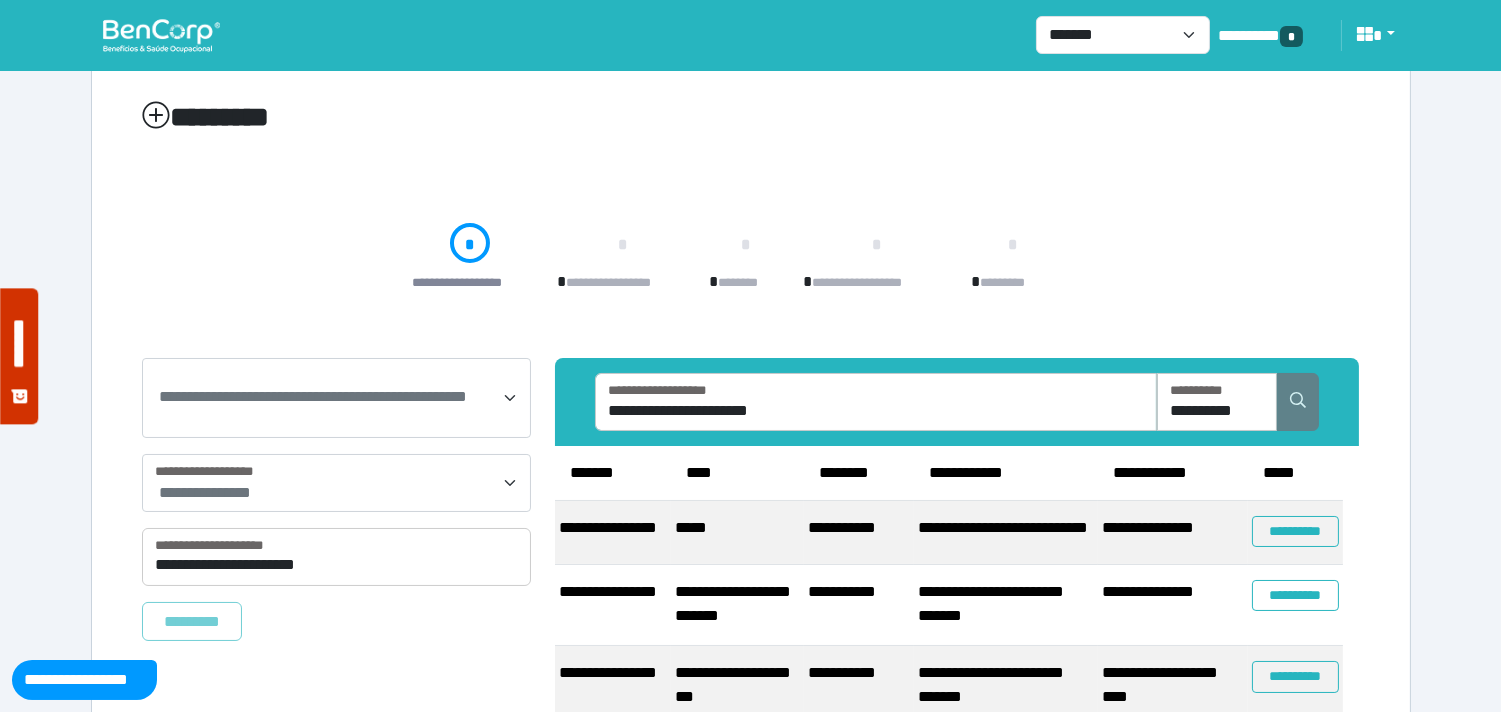 click at bounding box center [1298, 402] 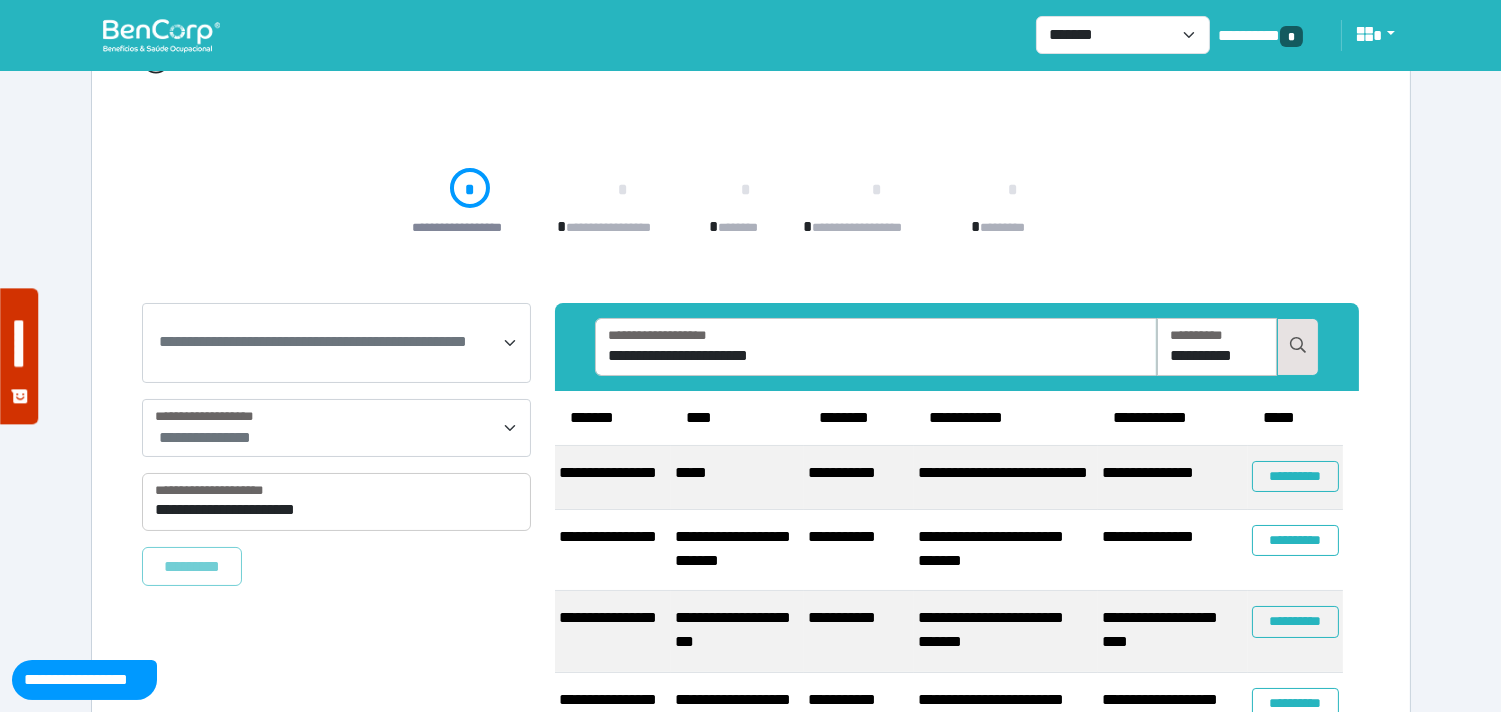 scroll, scrollTop: 144, scrollLeft: 0, axis: vertical 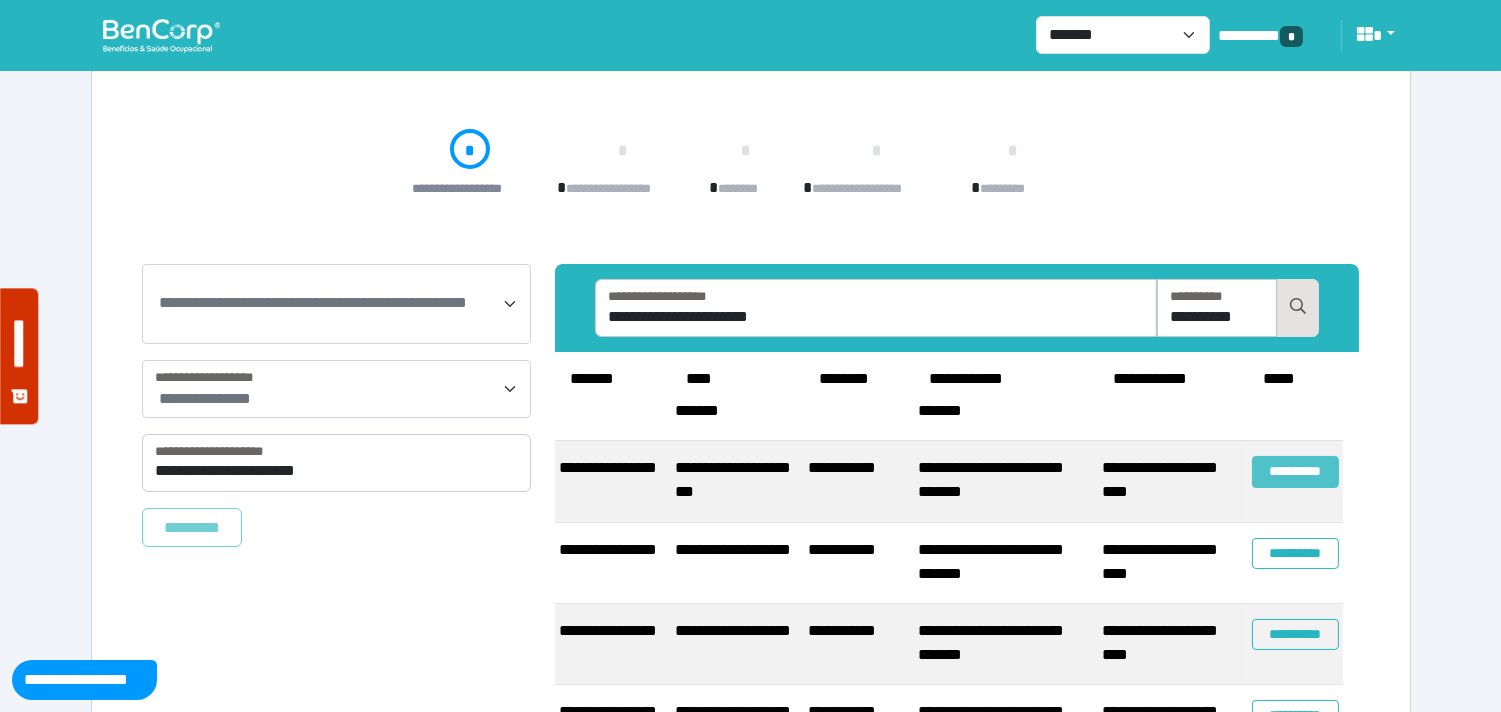 click on "**********" at bounding box center [1295, 326] 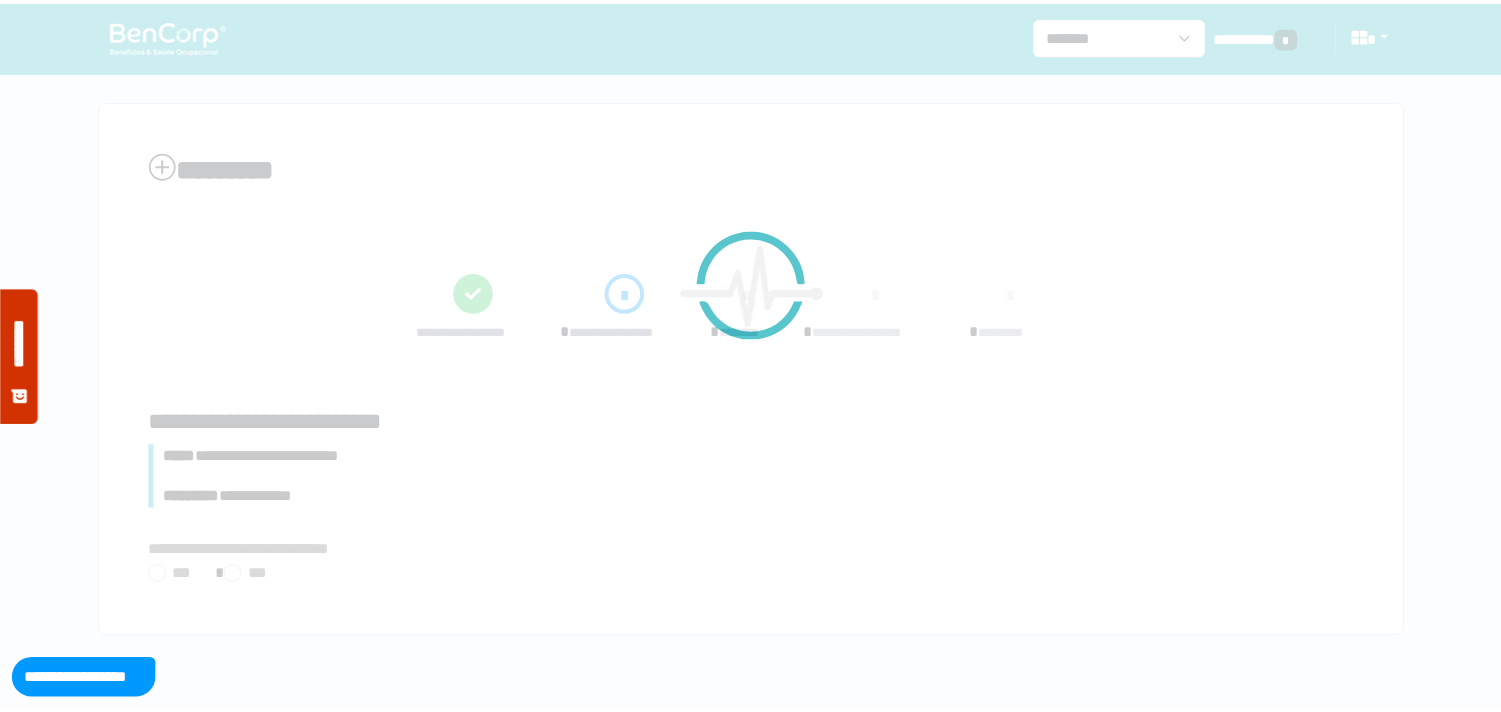 scroll, scrollTop: 0, scrollLeft: 0, axis: both 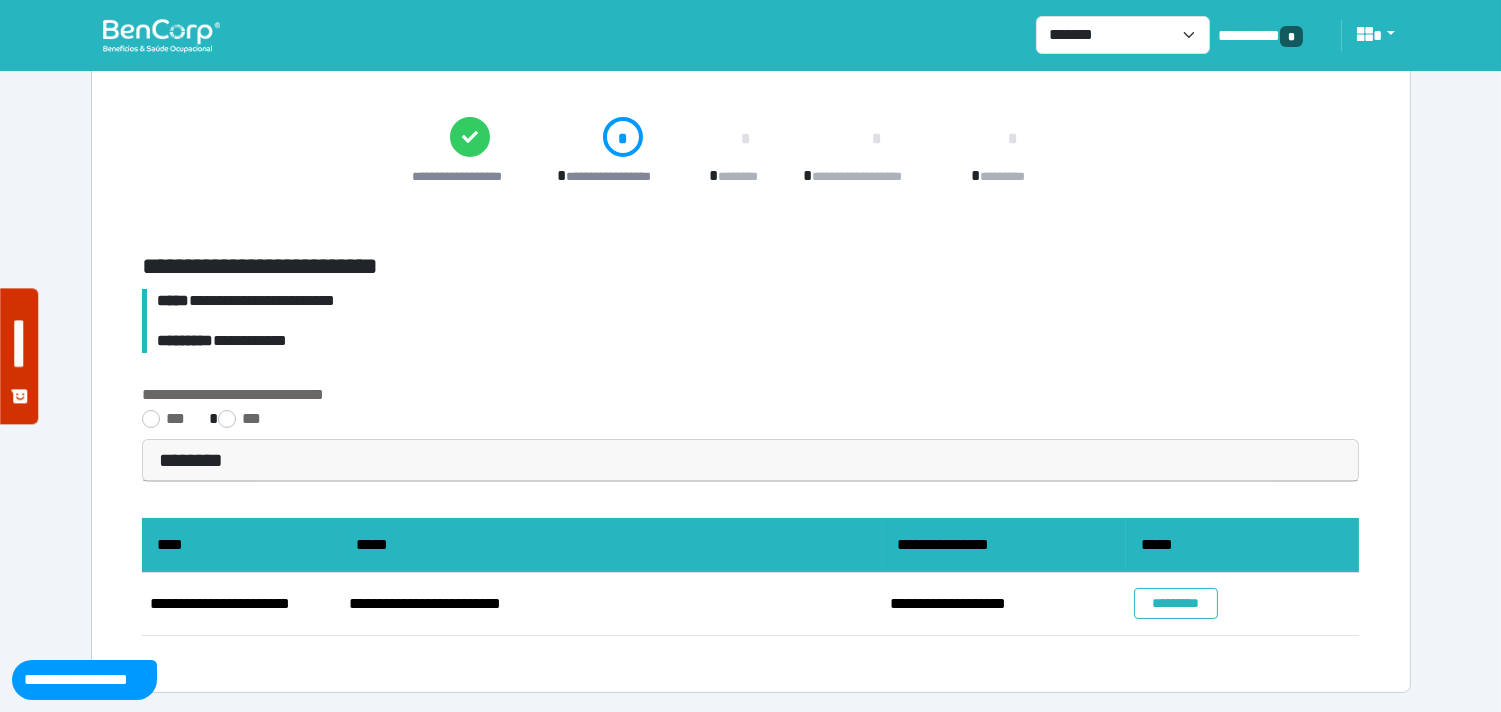 click on "*********" at bounding box center [1175, 603] 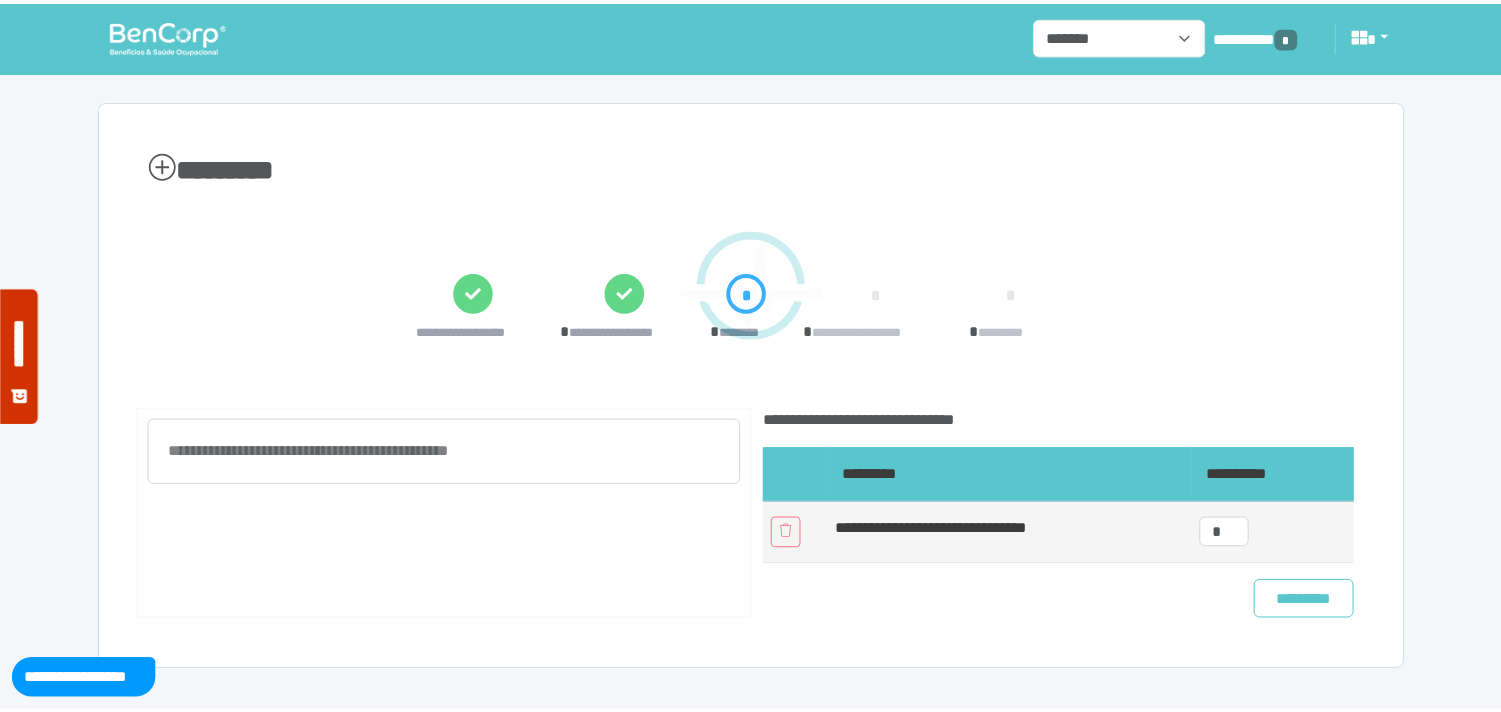 scroll, scrollTop: 0, scrollLeft: 0, axis: both 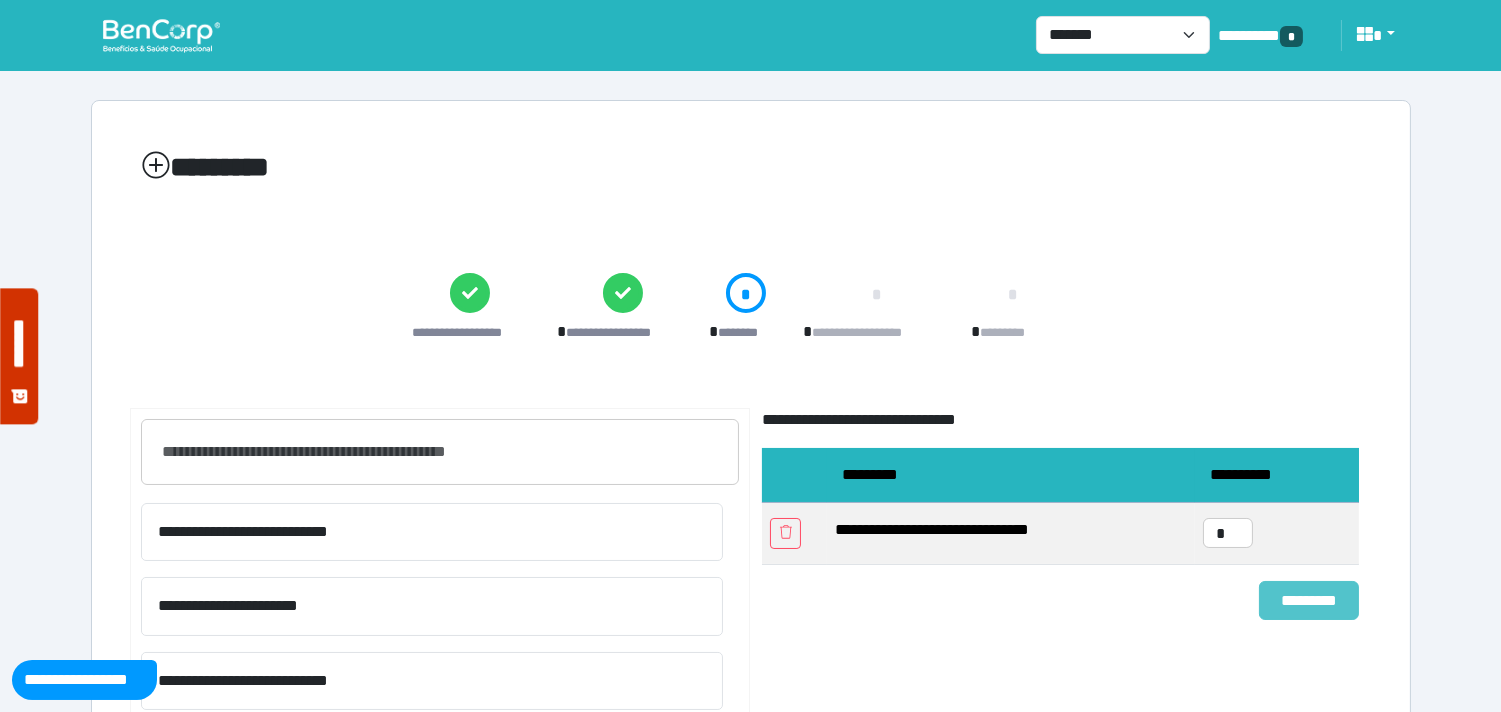 click on "*********" at bounding box center (1309, 600) 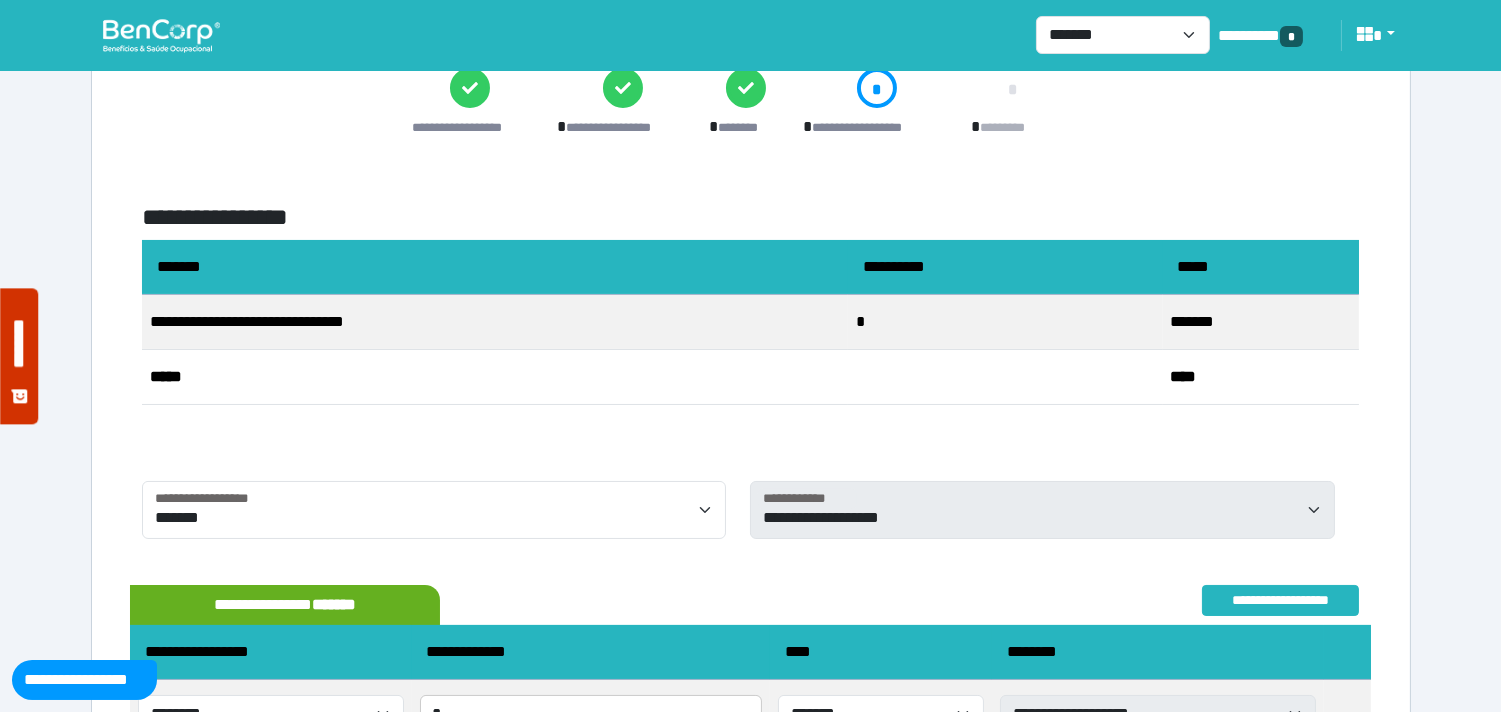 scroll, scrollTop: 405, scrollLeft: 0, axis: vertical 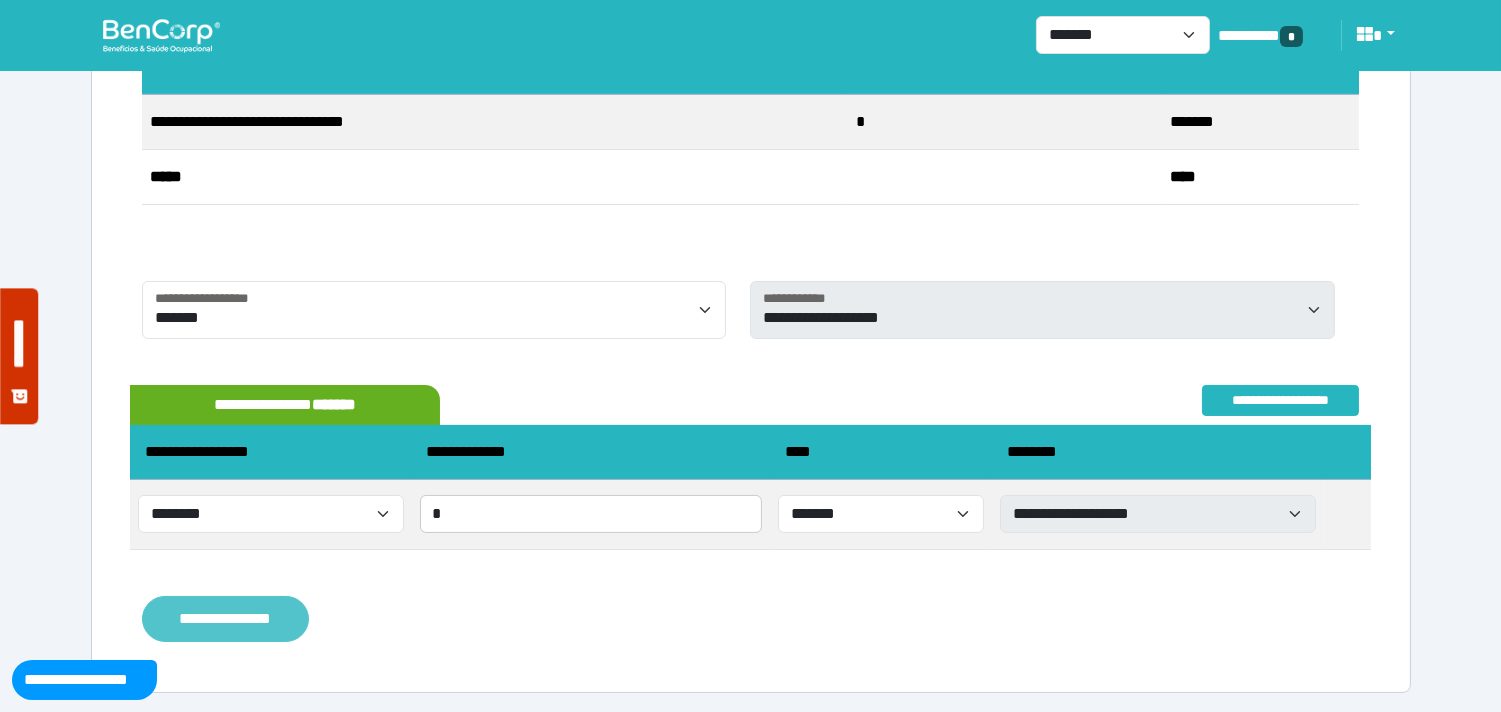 click on "**********" at bounding box center [225, 619] 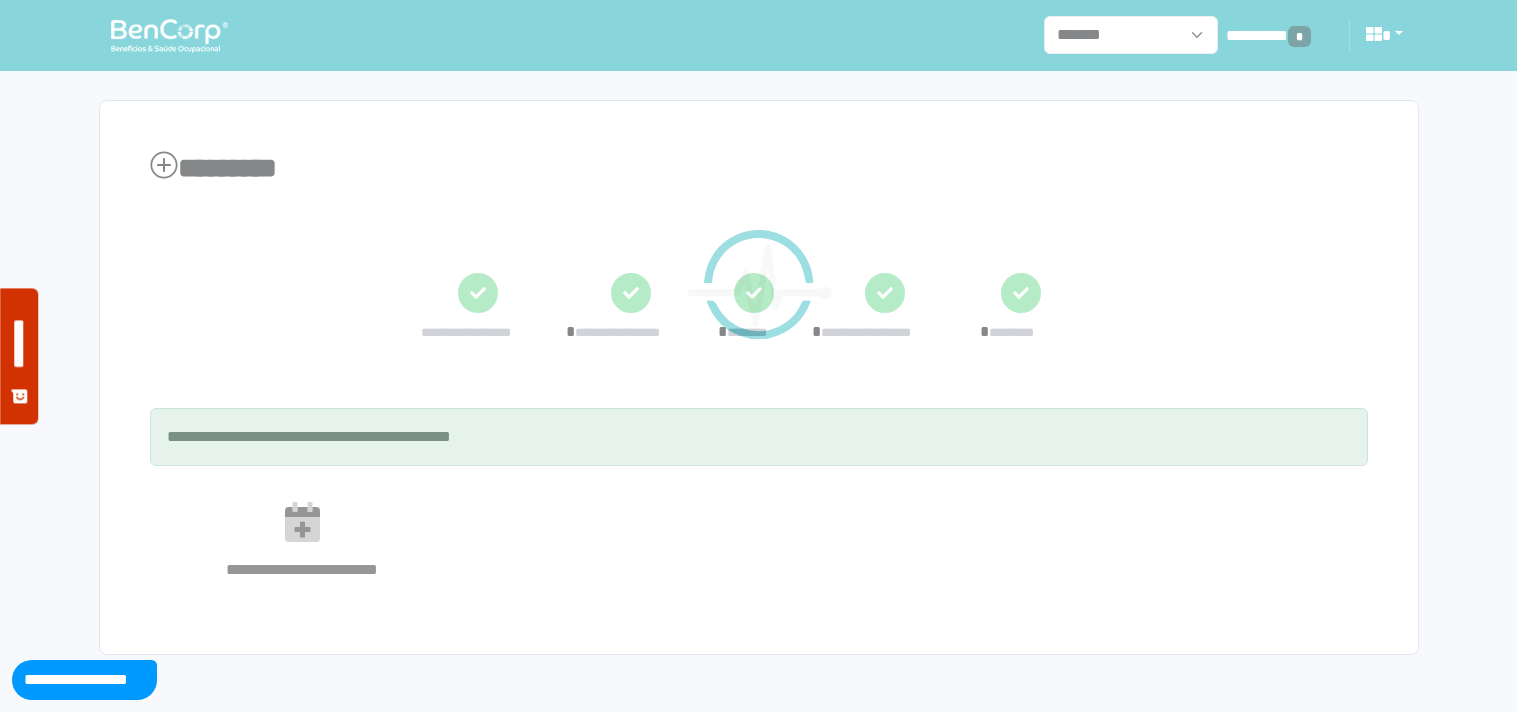 scroll, scrollTop: 0, scrollLeft: 0, axis: both 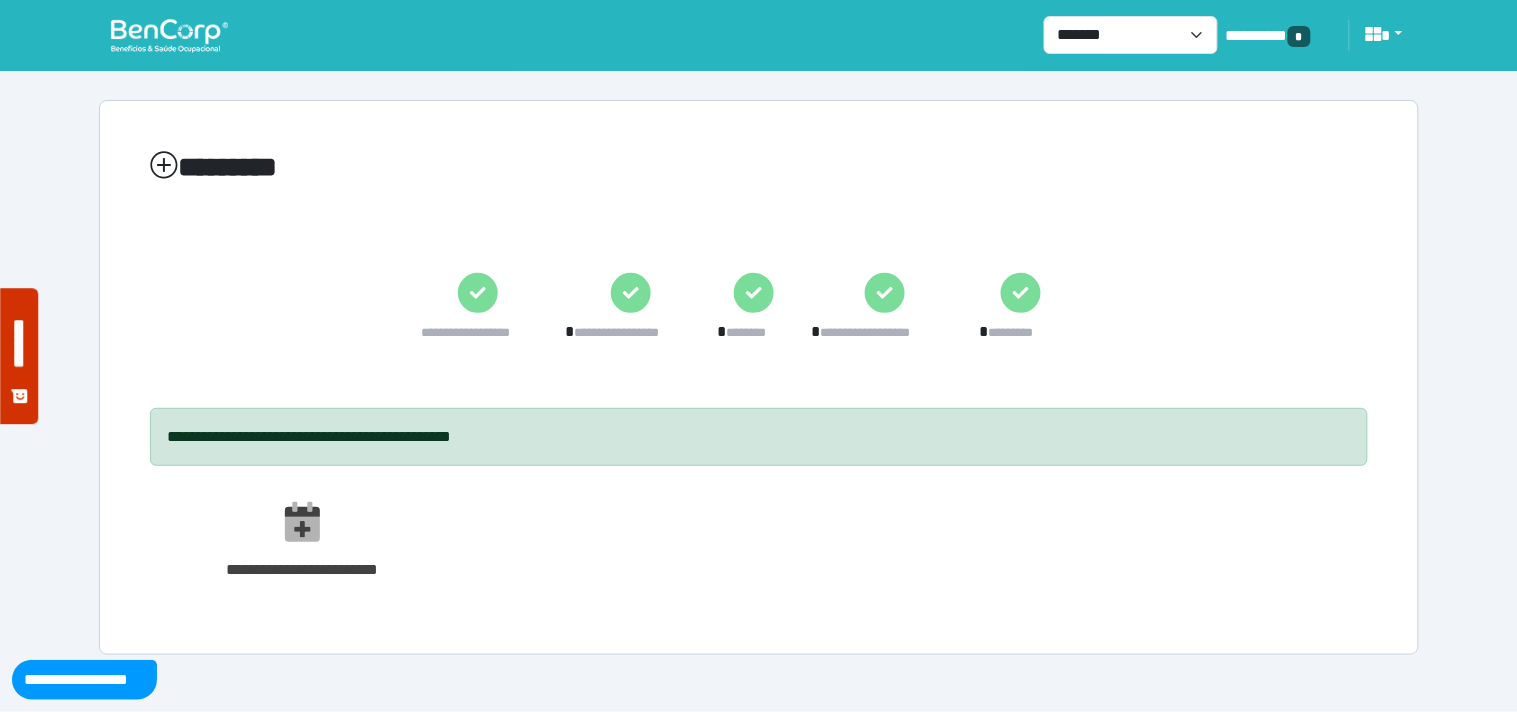 click at bounding box center [169, 35] 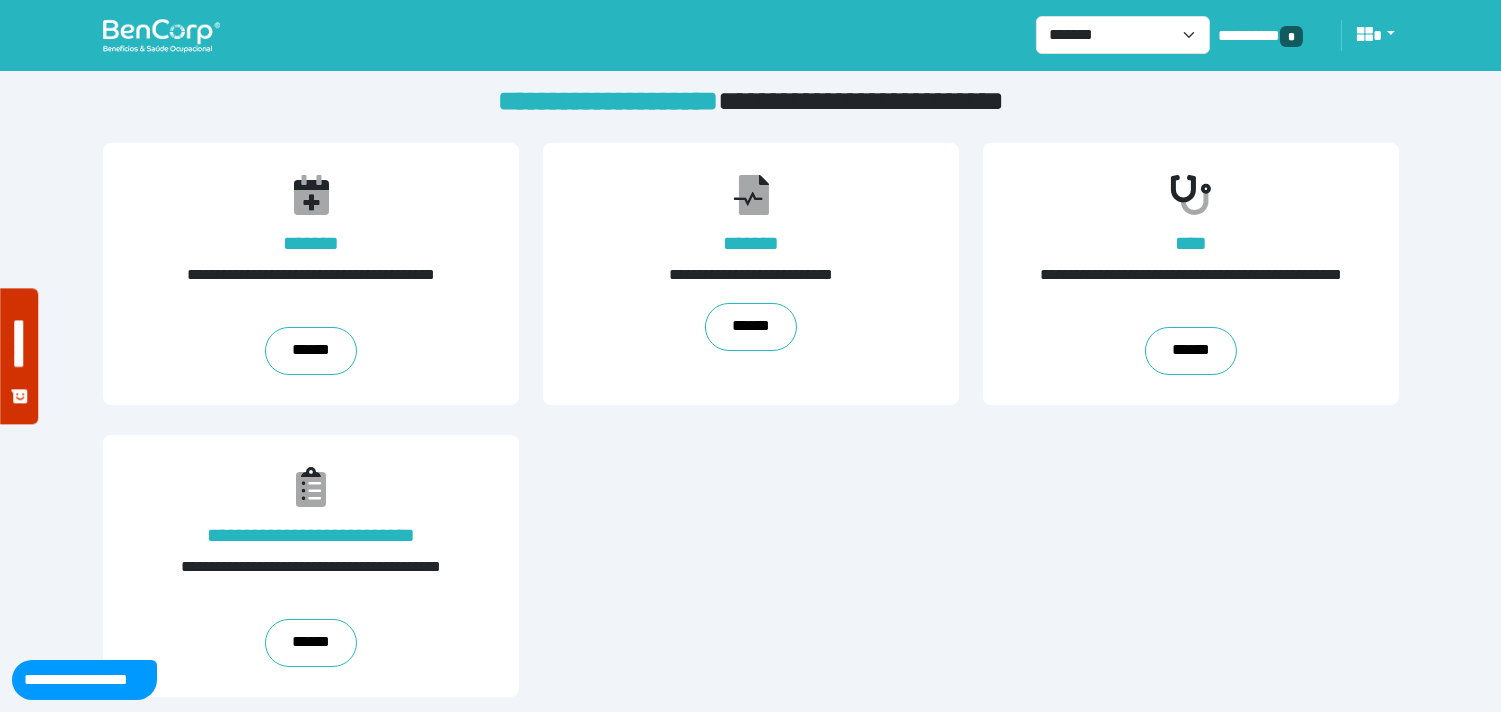 scroll, scrollTop: 20, scrollLeft: 0, axis: vertical 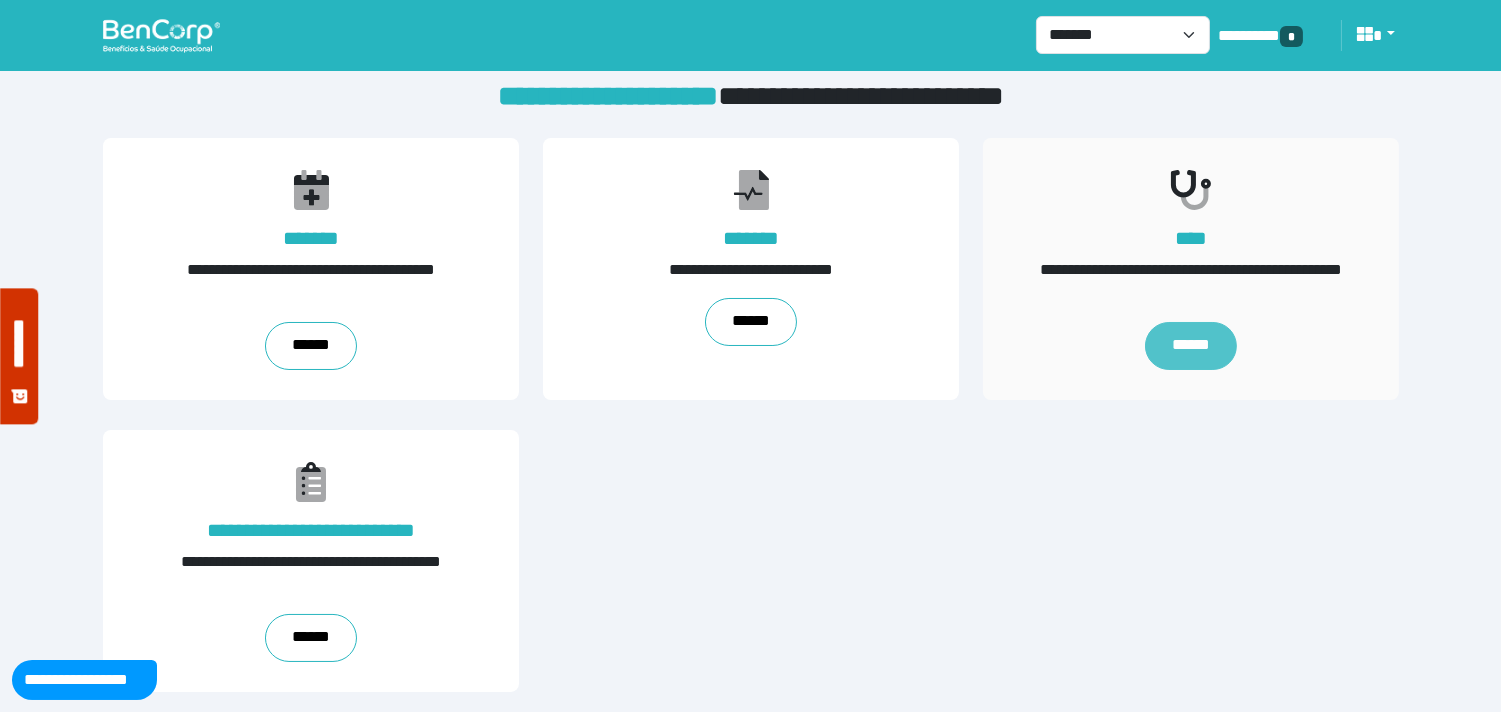 click on "******" at bounding box center [1191, 346] 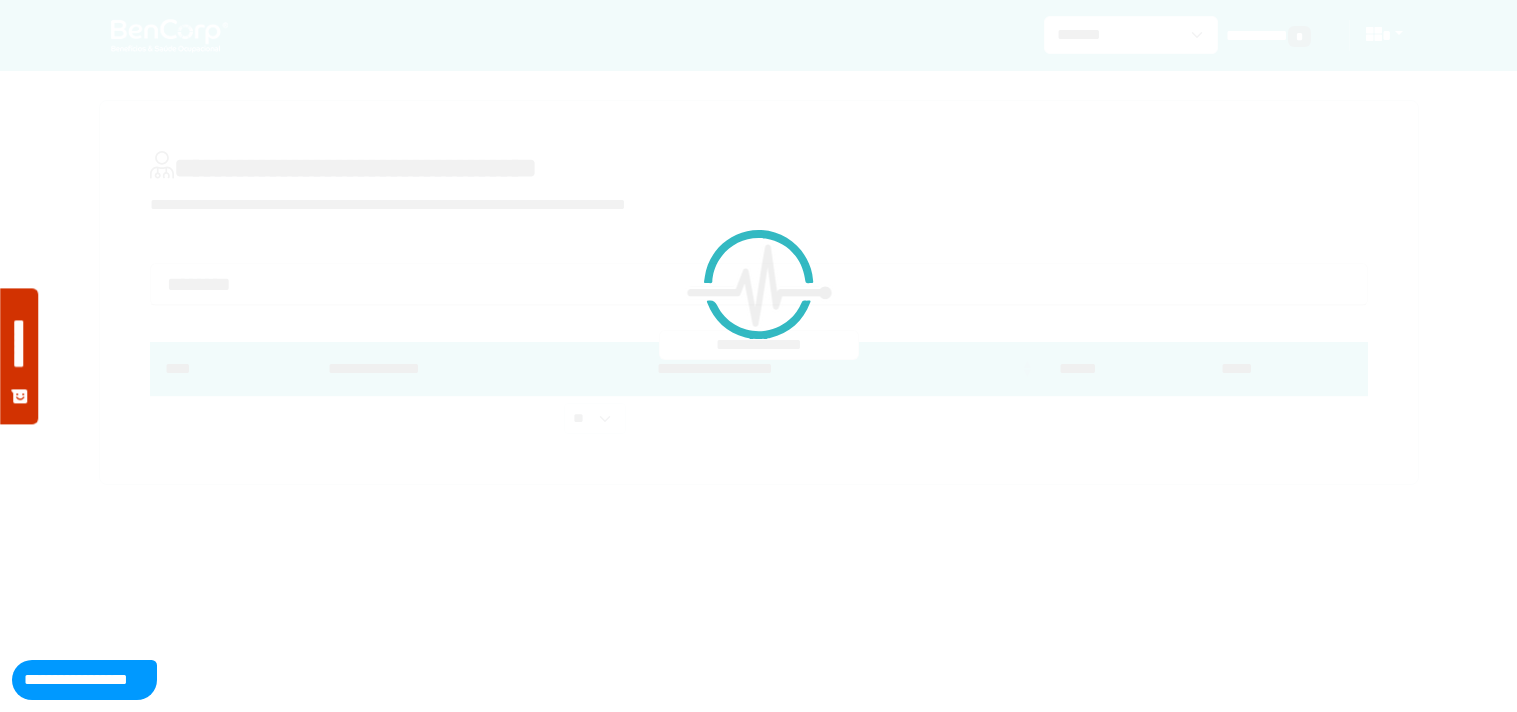 scroll, scrollTop: 0, scrollLeft: 0, axis: both 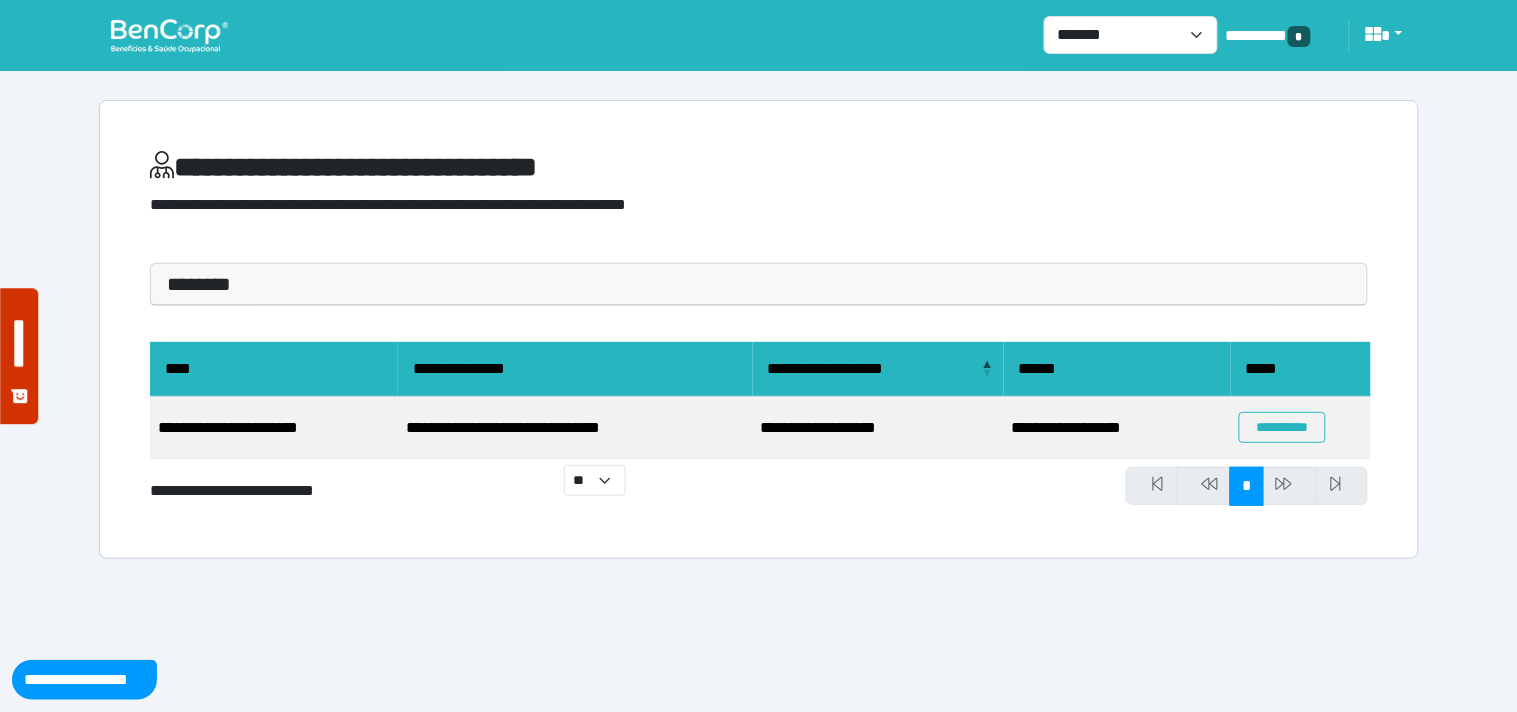 click on "**********" at bounding box center (1301, 428) 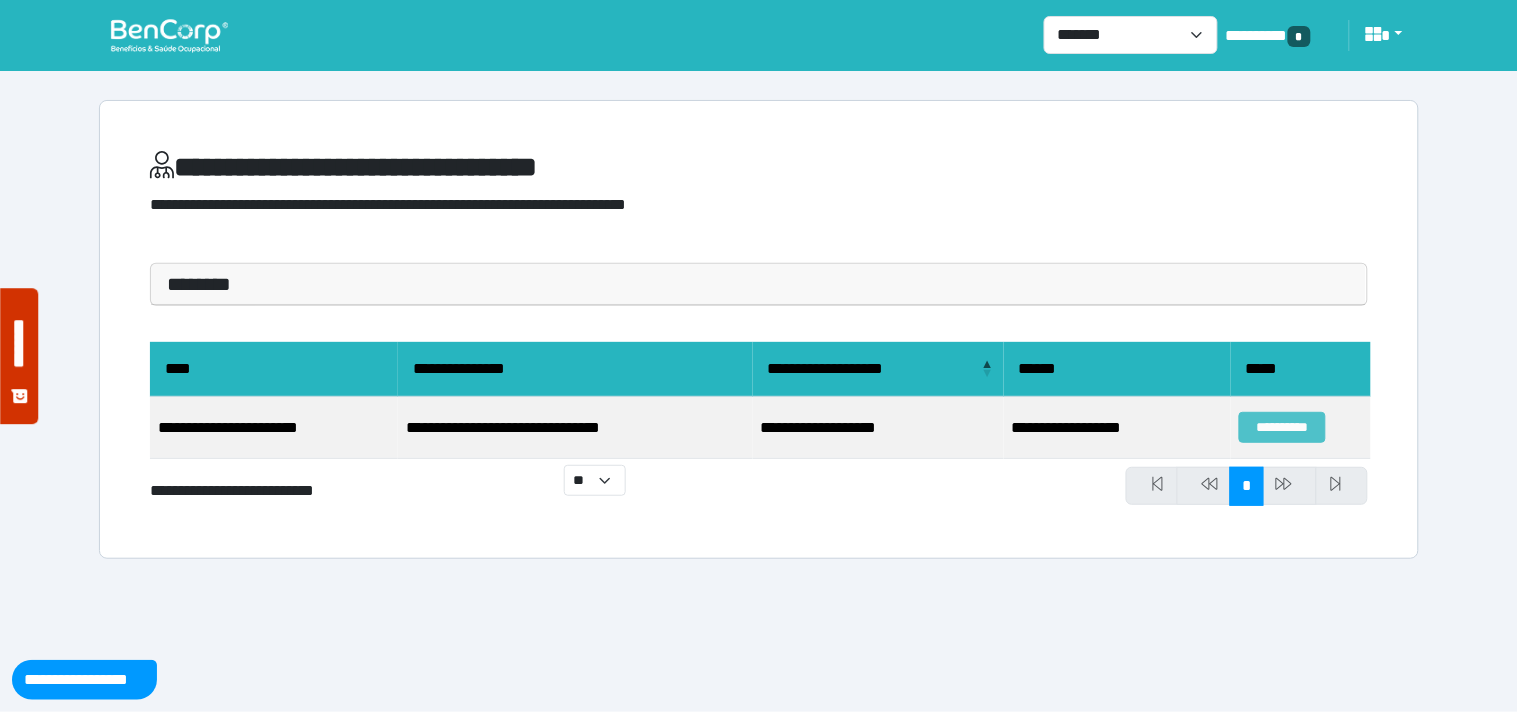 click on "**********" at bounding box center [1282, 427] 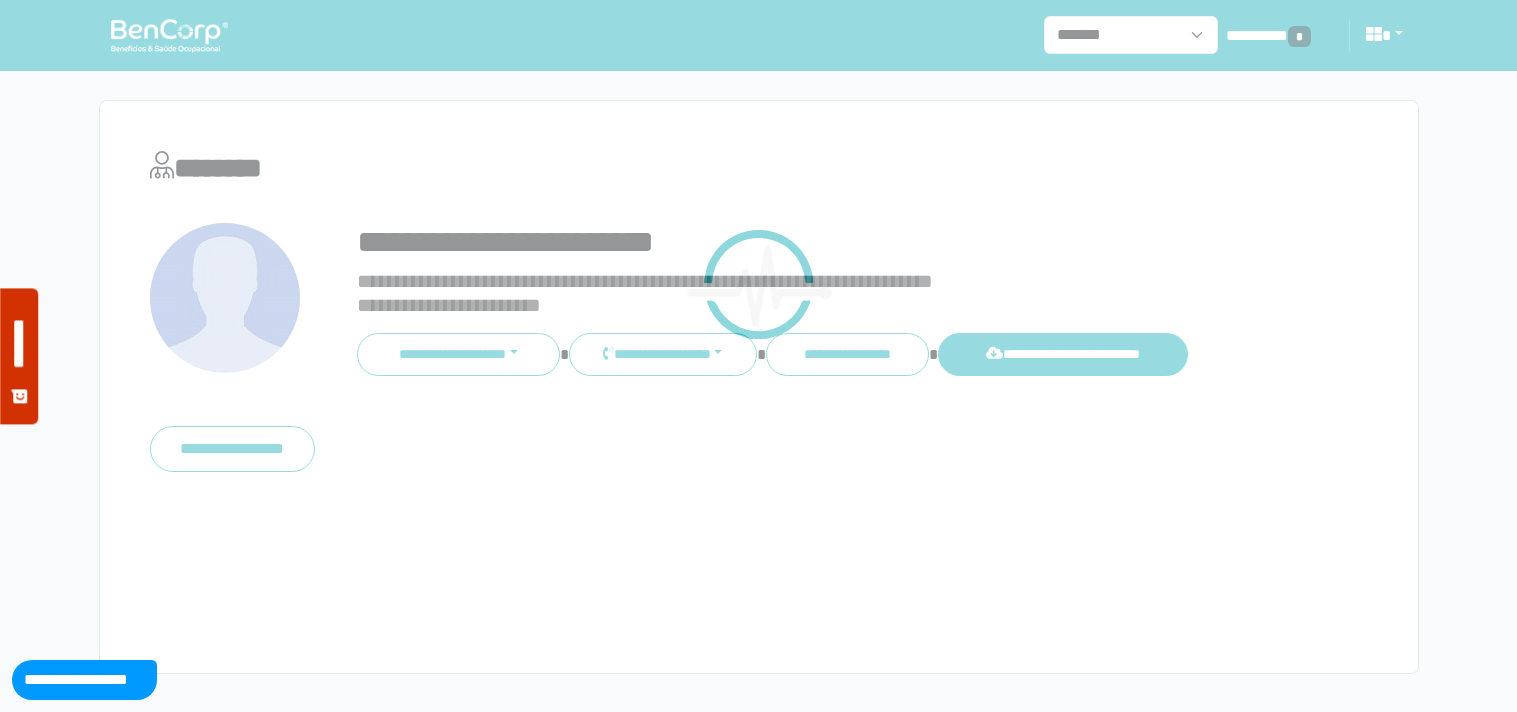 scroll, scrollTop: 0, scrollLeft: 0, axis: both 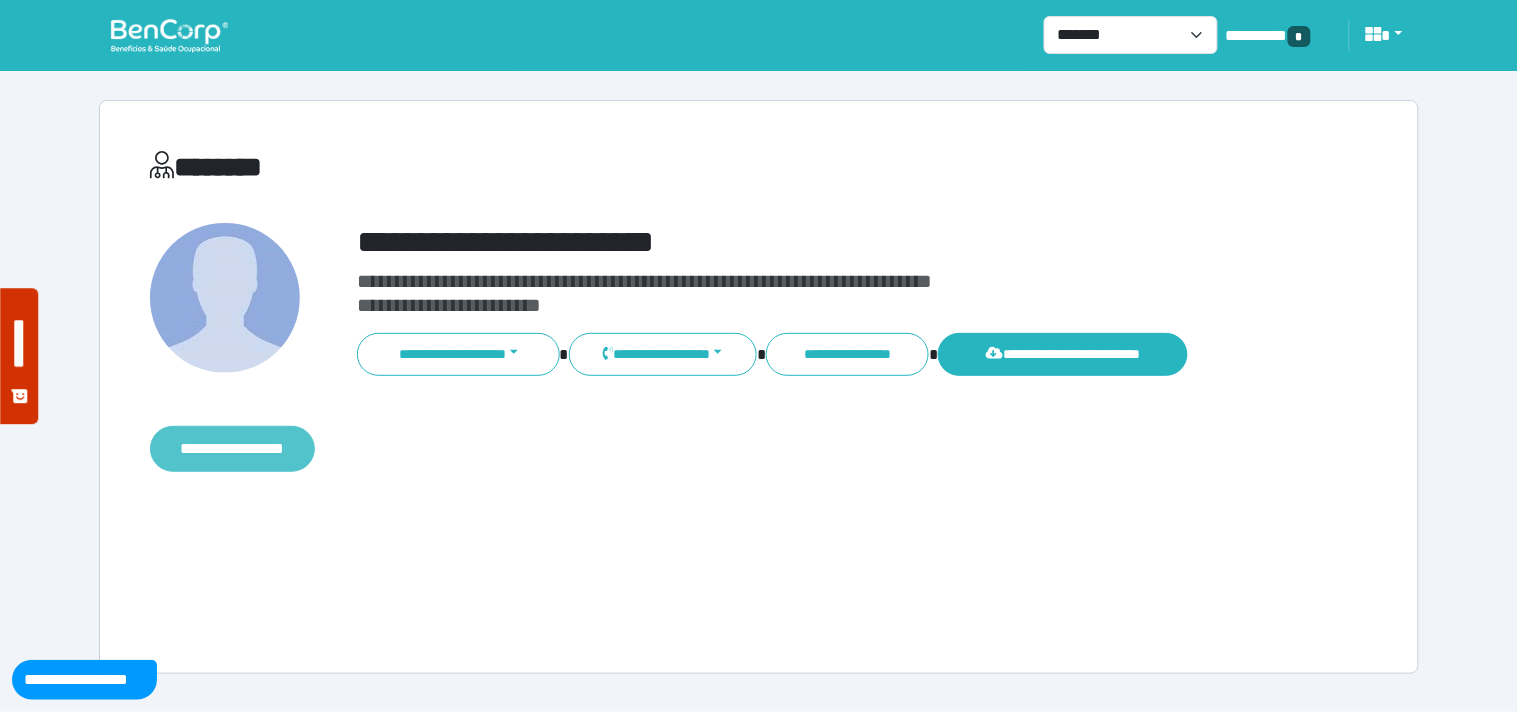 click on "**********" at bounding box center [232, 449] 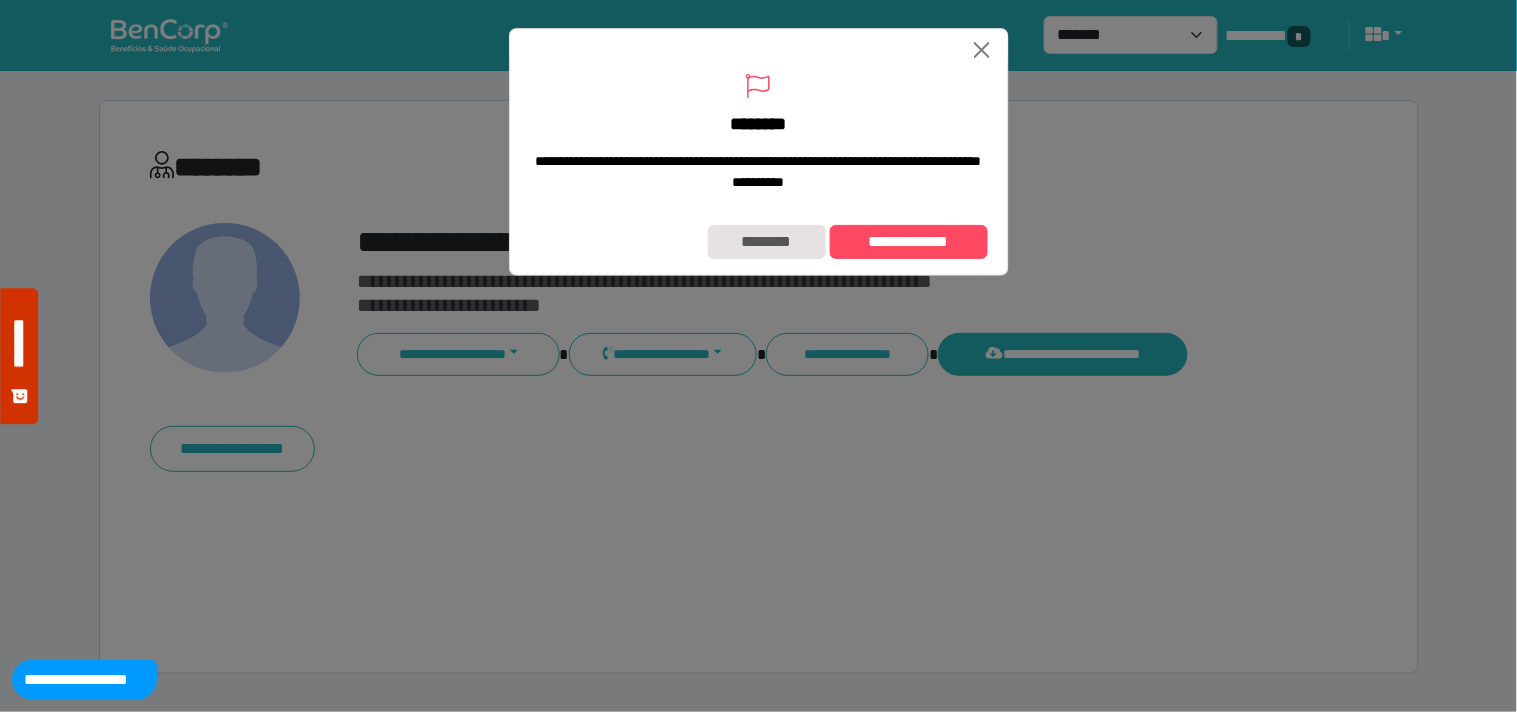 click on "**********" at bounding box center (759, 242) 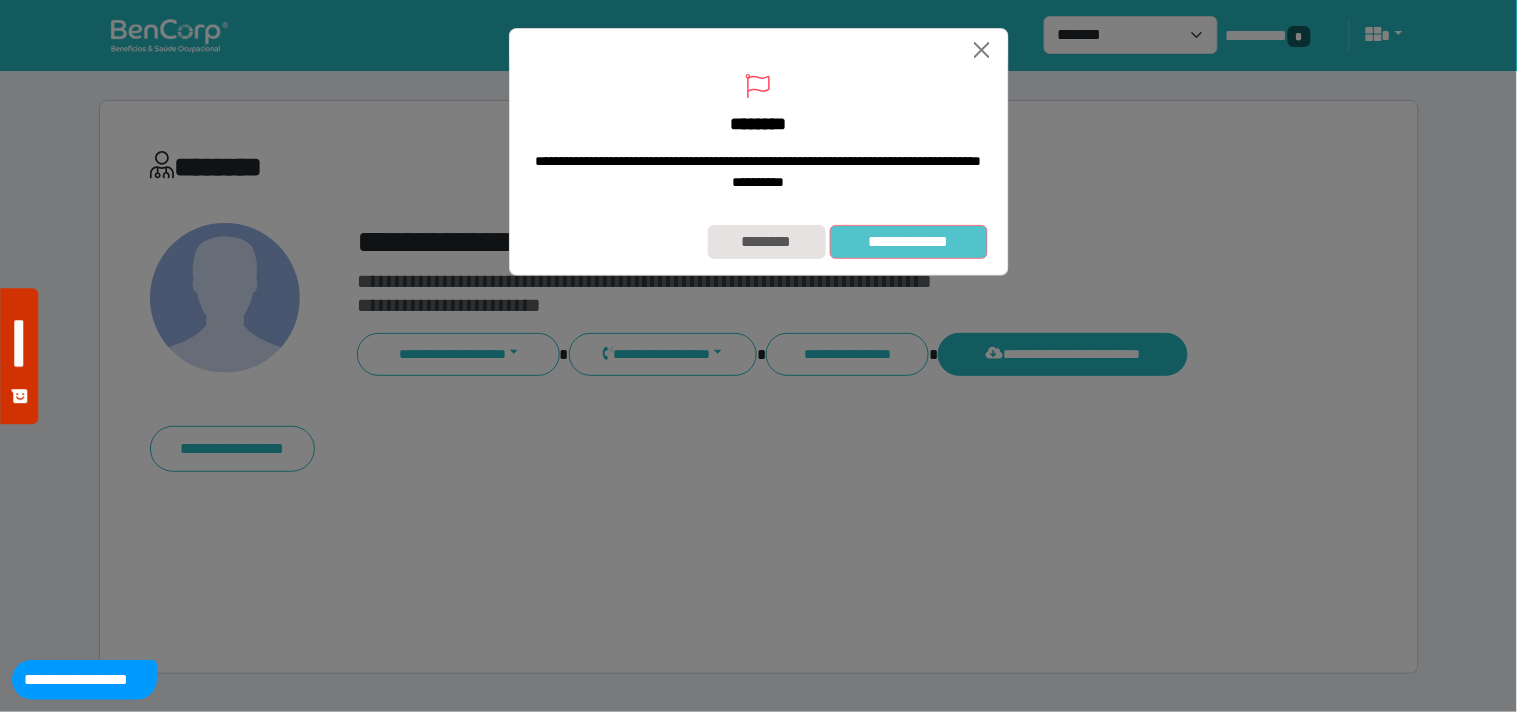 click on "**********" at bounding box center [909, 242] 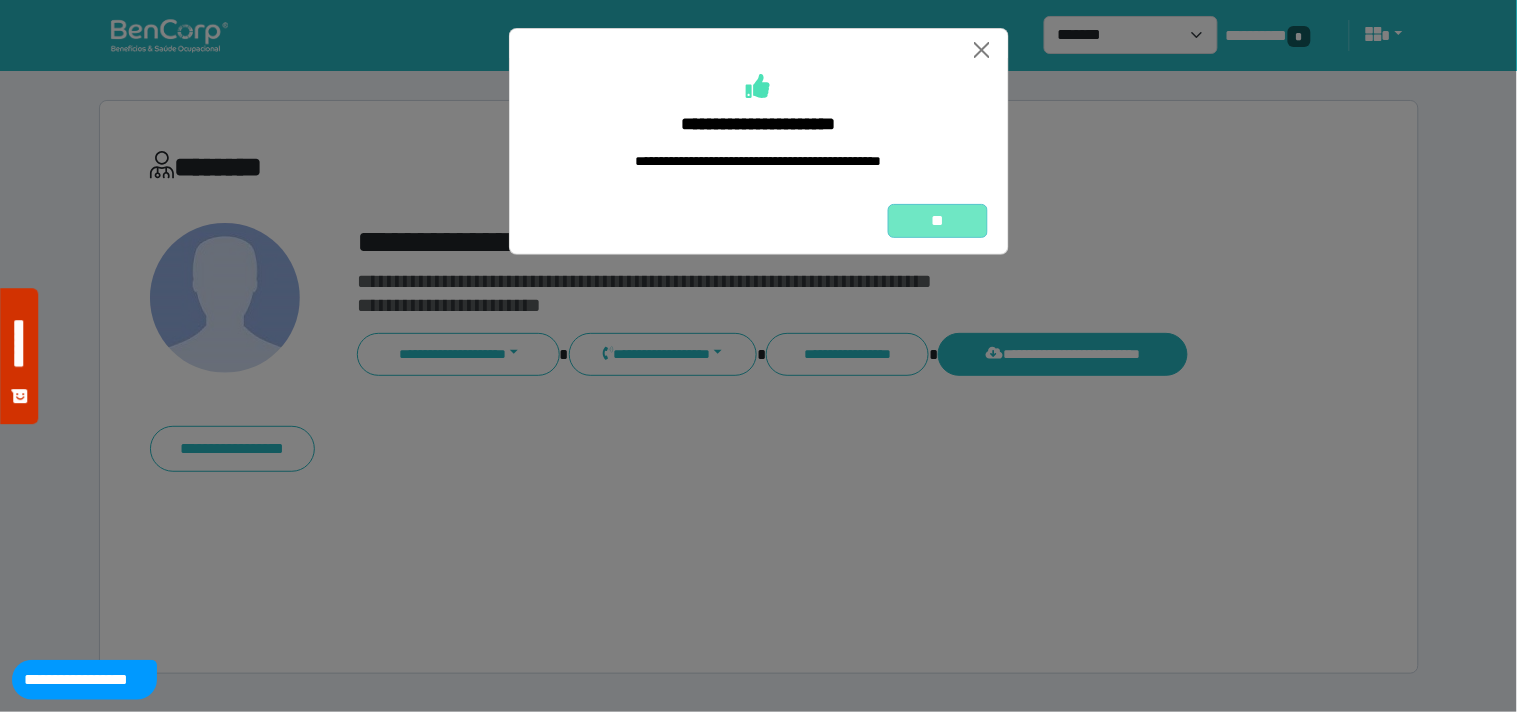 click on "**" at bounding box center (938, 221) 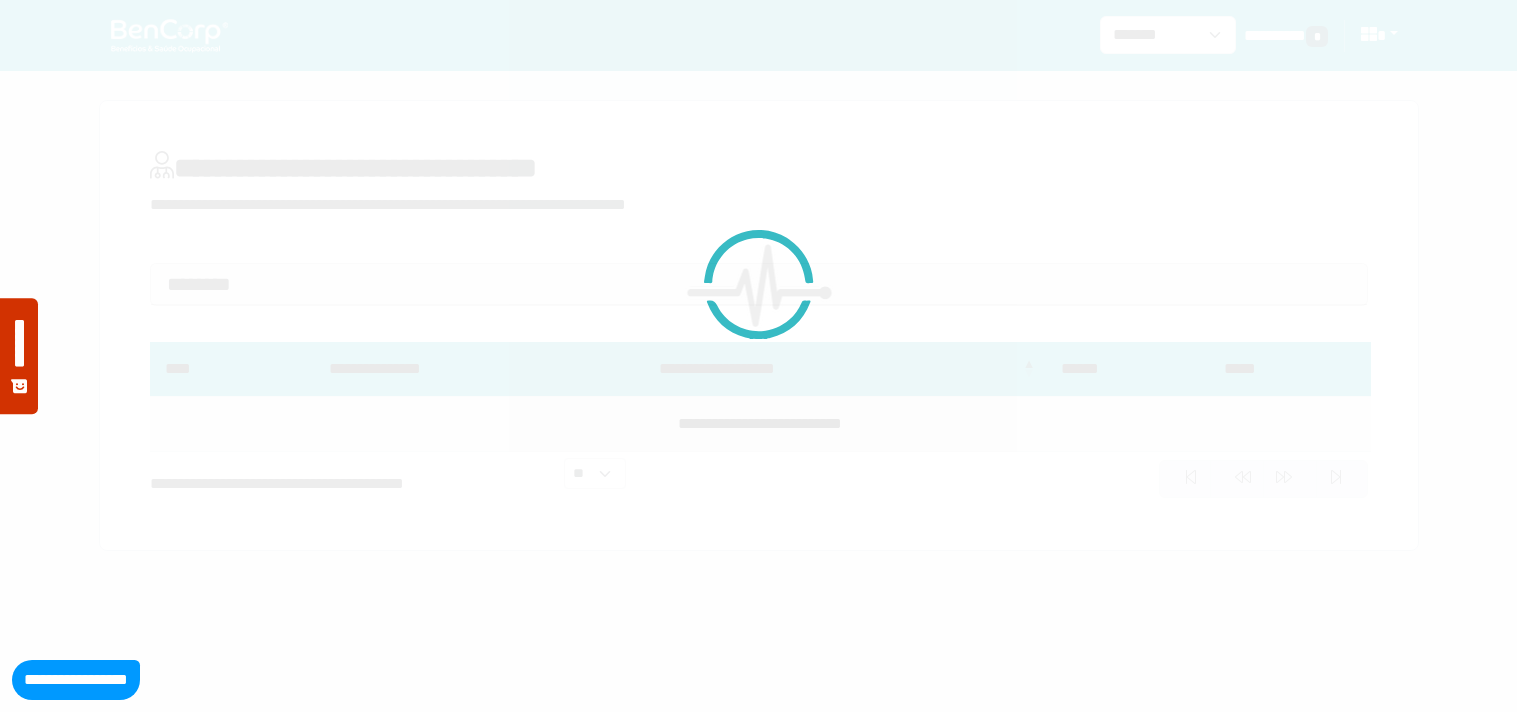 scroll, scrollTop: 0, scrollLeft: 0, axis: both 